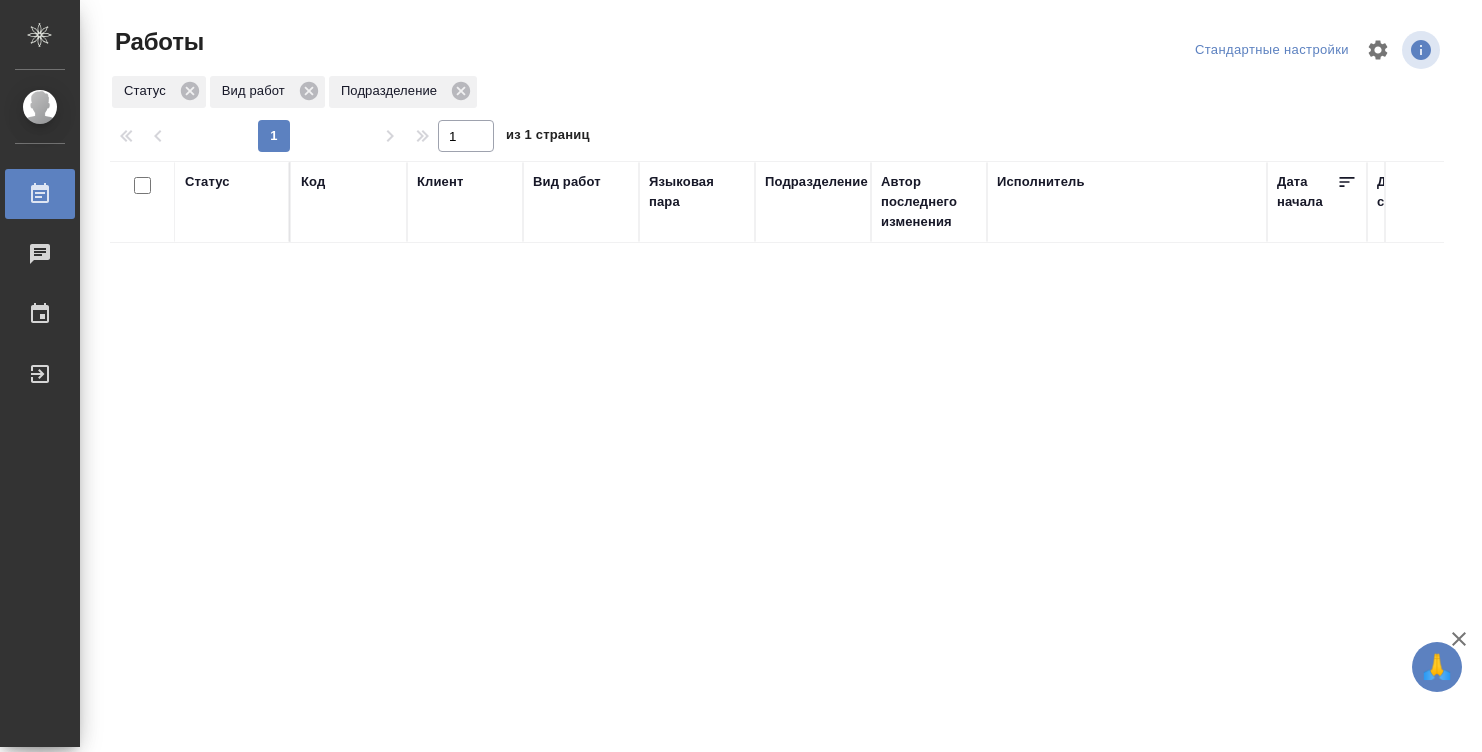 scroll, scrollTop: 0, scrollLeft: 0, axis: both 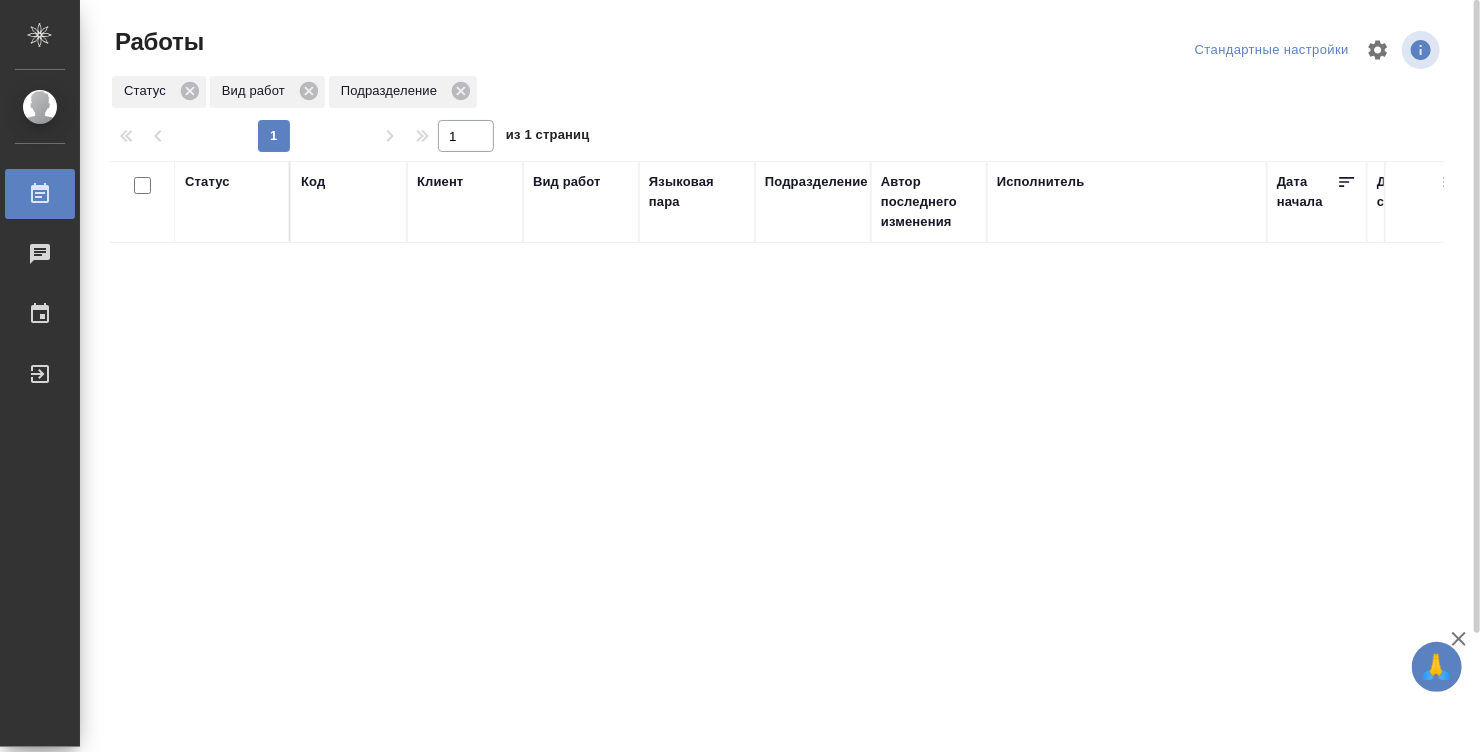 click on "Статус Код Клиент Вид работ Языковая пара Подразделение Автор последнего изменения Исполнитель Дата начала Дата сдачи Ед. изм Кол-во Цена Сумма Сумма, вошедшая в спецификацию Оценка Автор оценки Проектные менеджеры Клиентские менеджеры Менеджеры верстки Тематика Комментарии по заказу Комментарии по работе" at bounding box center [777, 521] 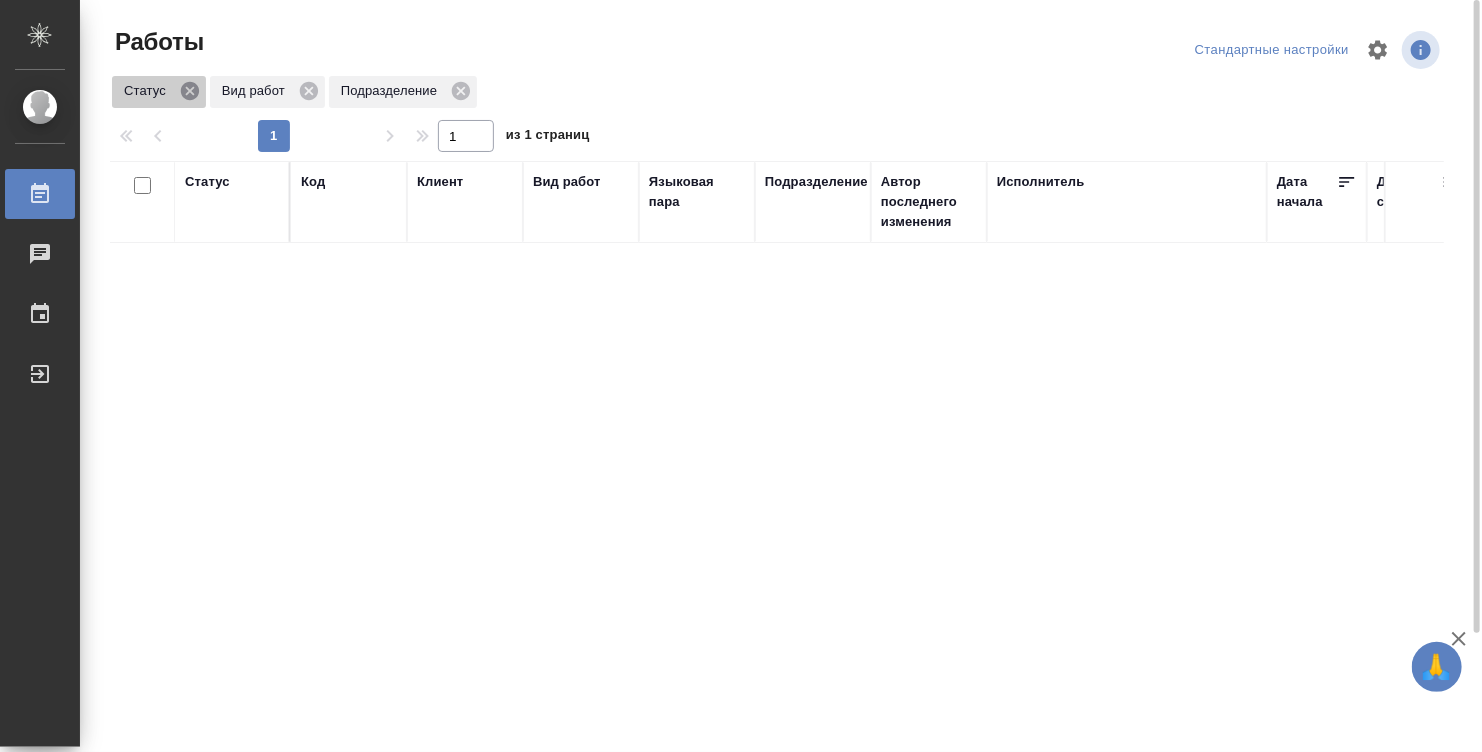 click 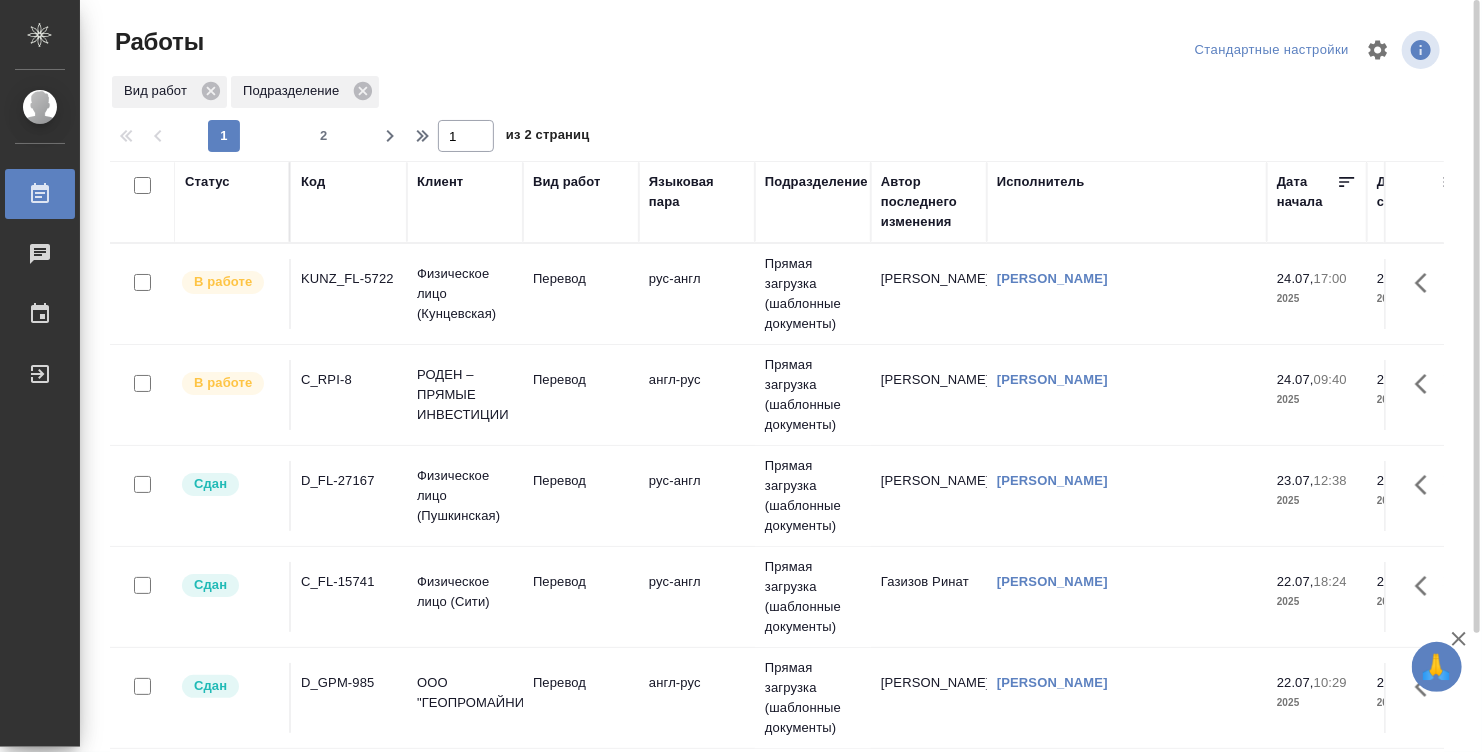 click on "Исполнитель" at bounding box center (1127, 202) 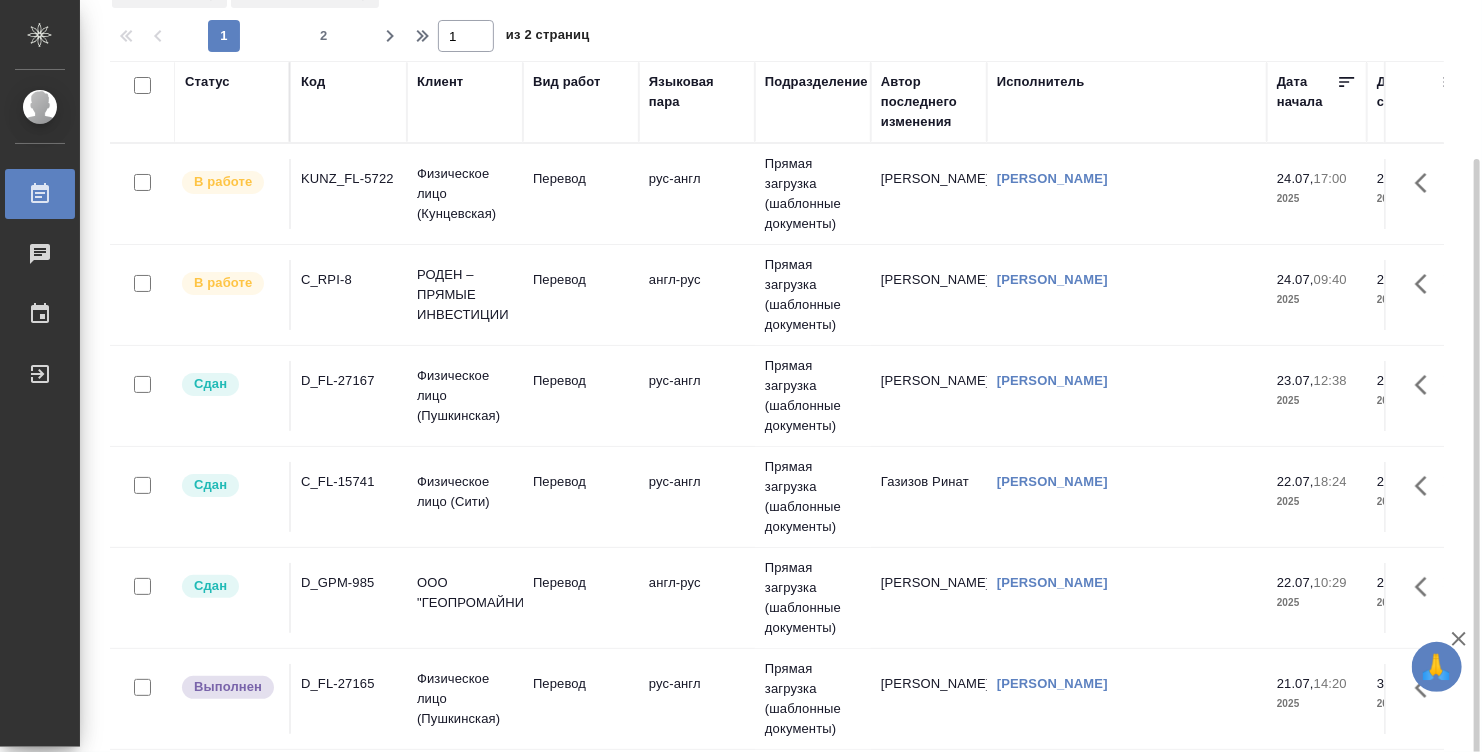 scroll, scrollTop: 140, scrollLeft: 0, axis: vertical 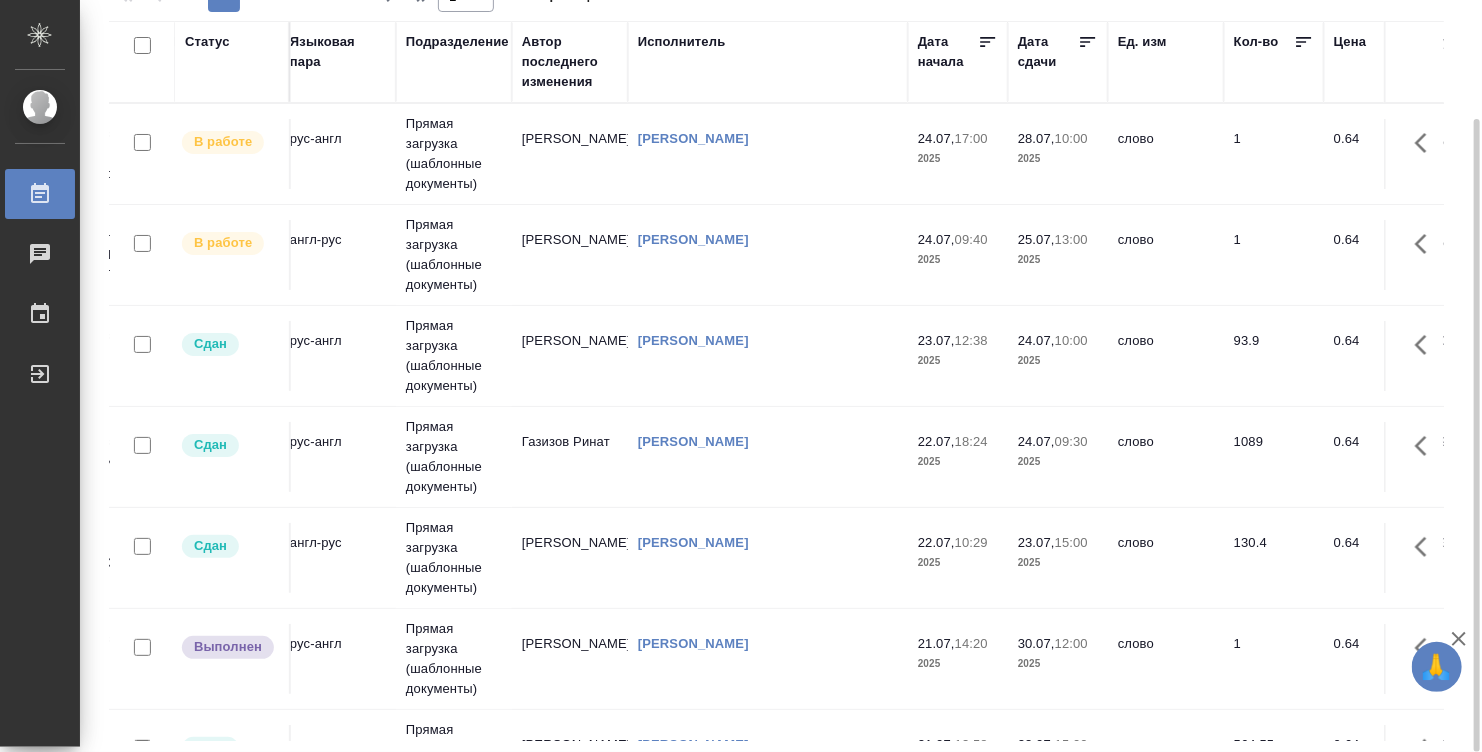 click on "[PERSON_NAME]" at bounding box center (768, 154) 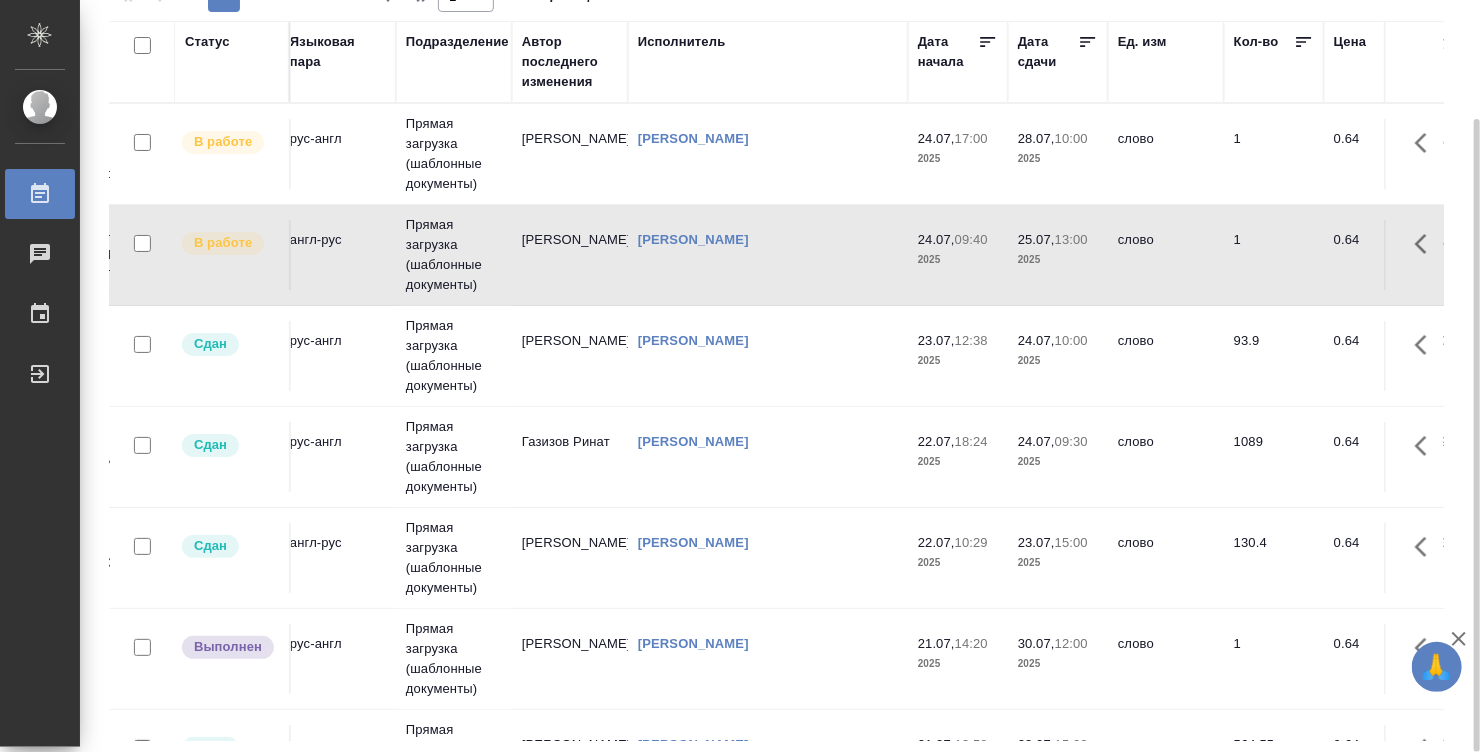 click on "[PERSON_NAME]" at bounding box center [768, 154] 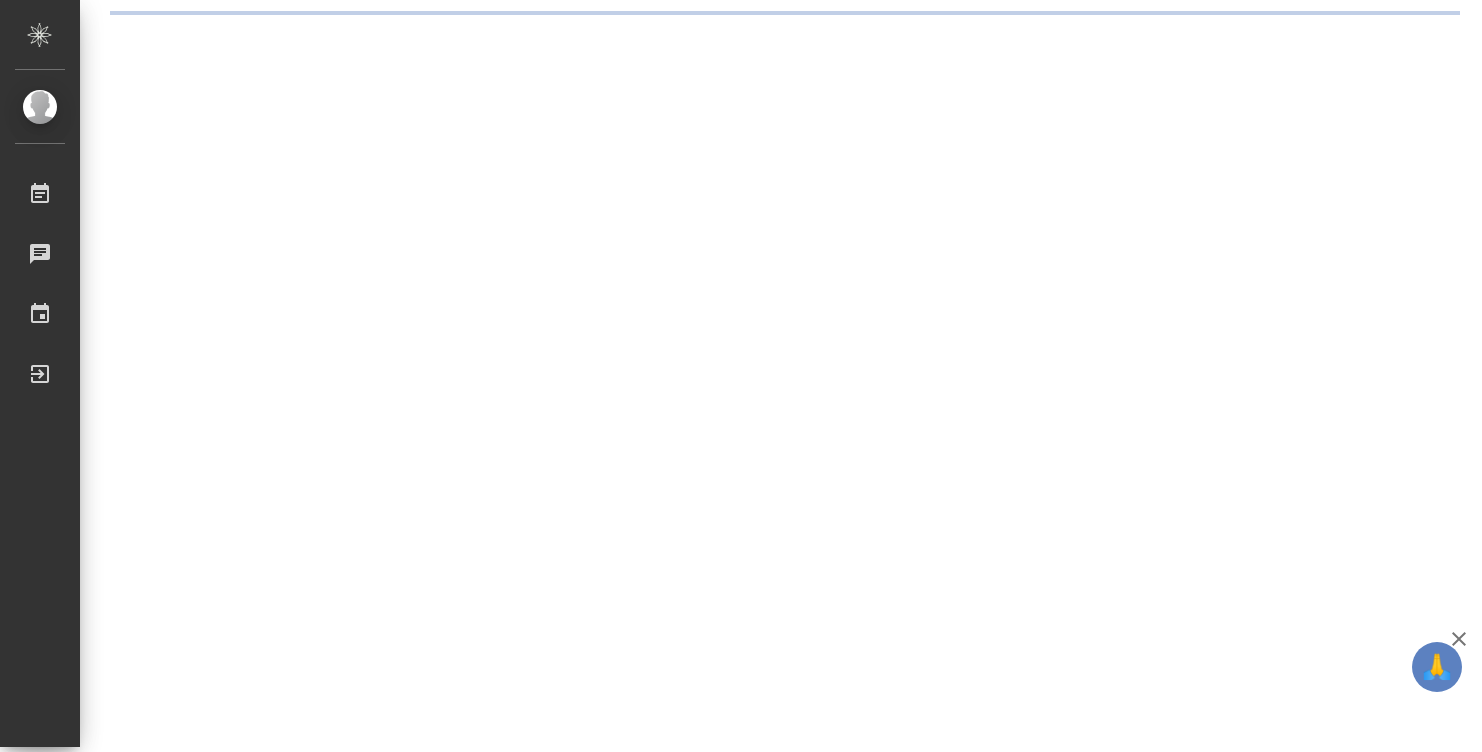 scroll, scrollTop: 0, scrollLeft: 0, axis: both 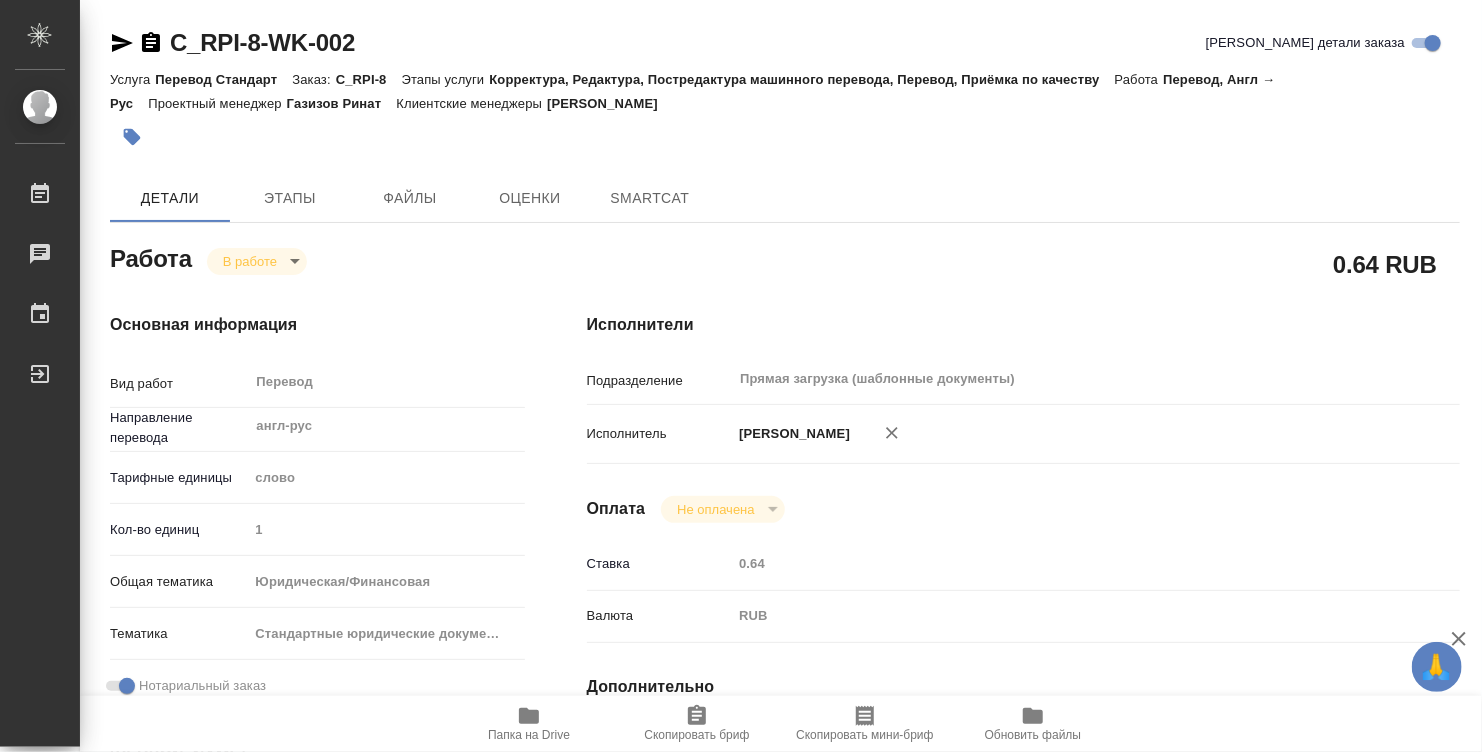 type on "x" 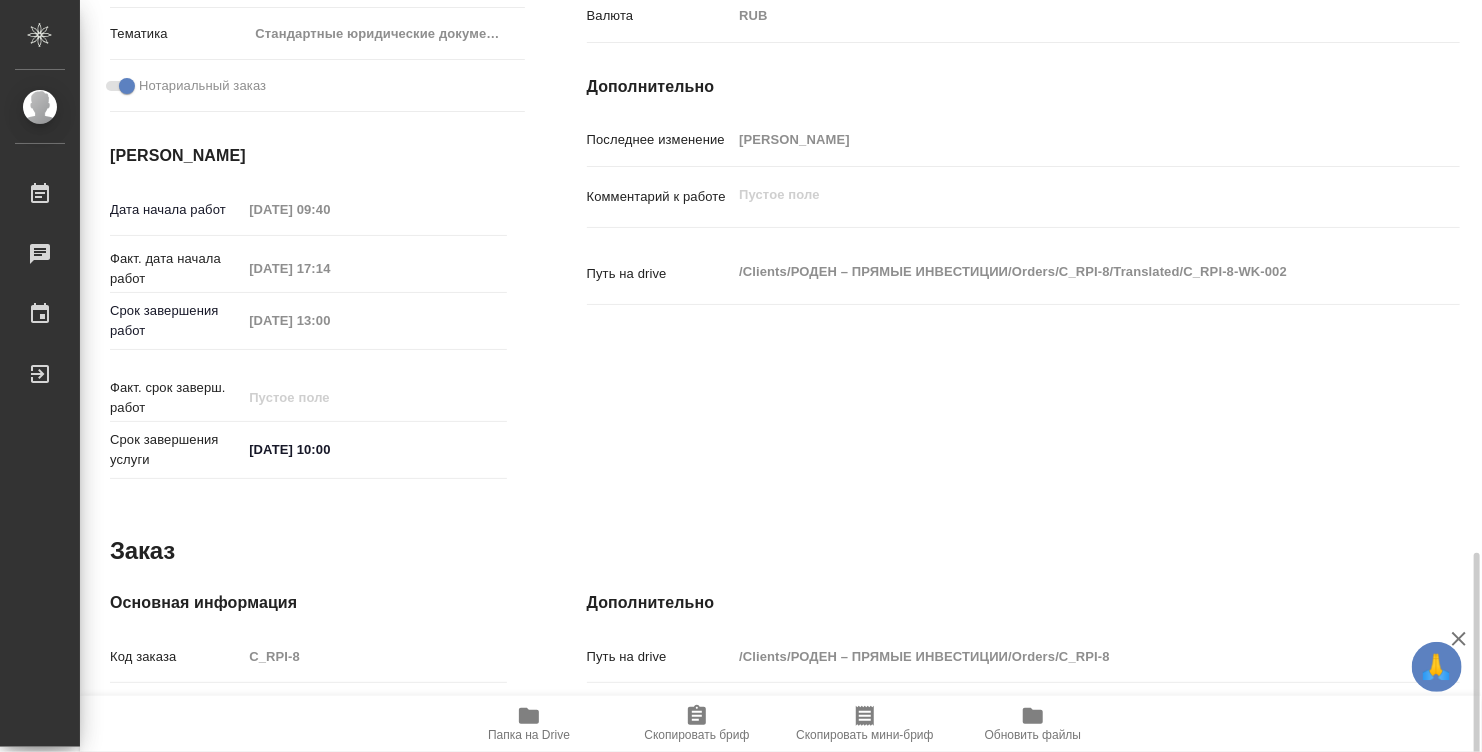scroll, scrollTop: 954, scrollLeft: 0, axis: vertical 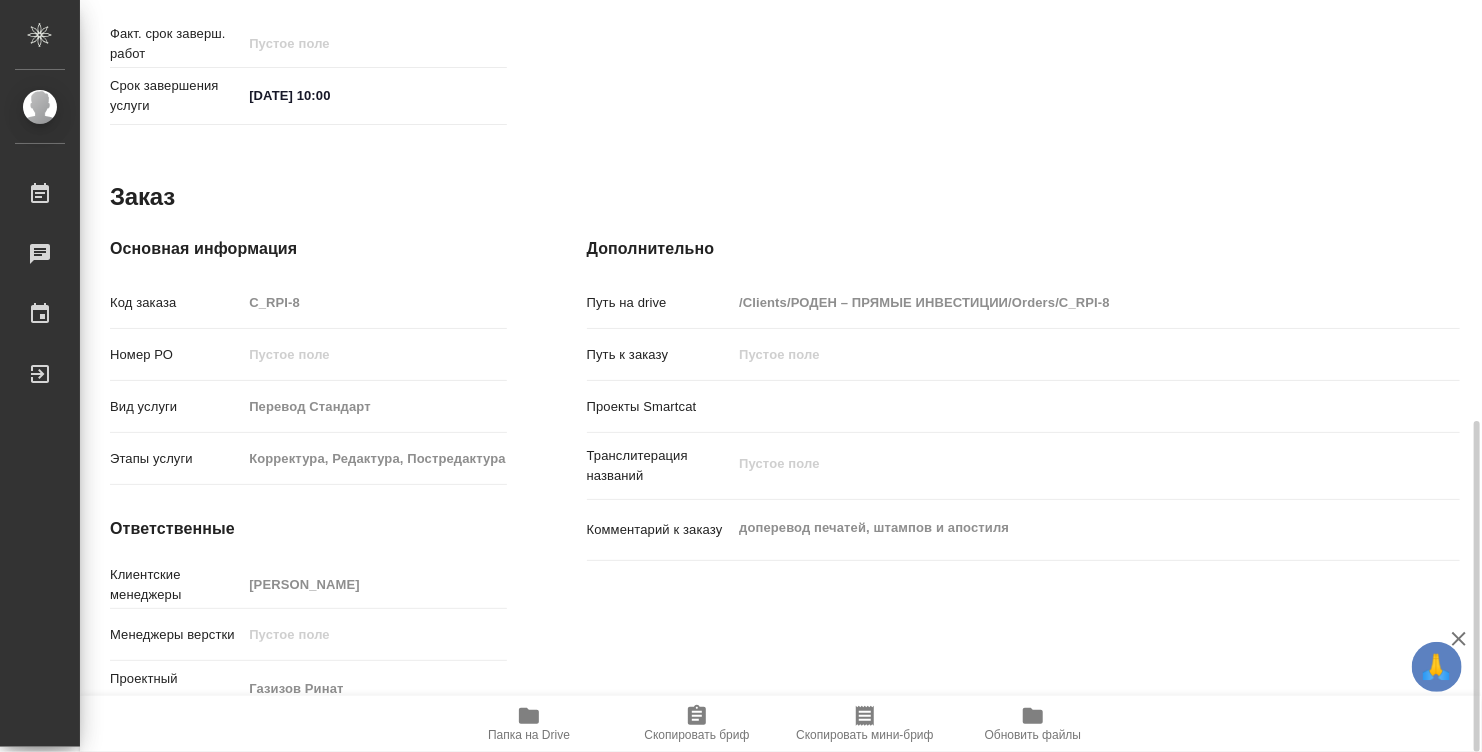 type on "x" 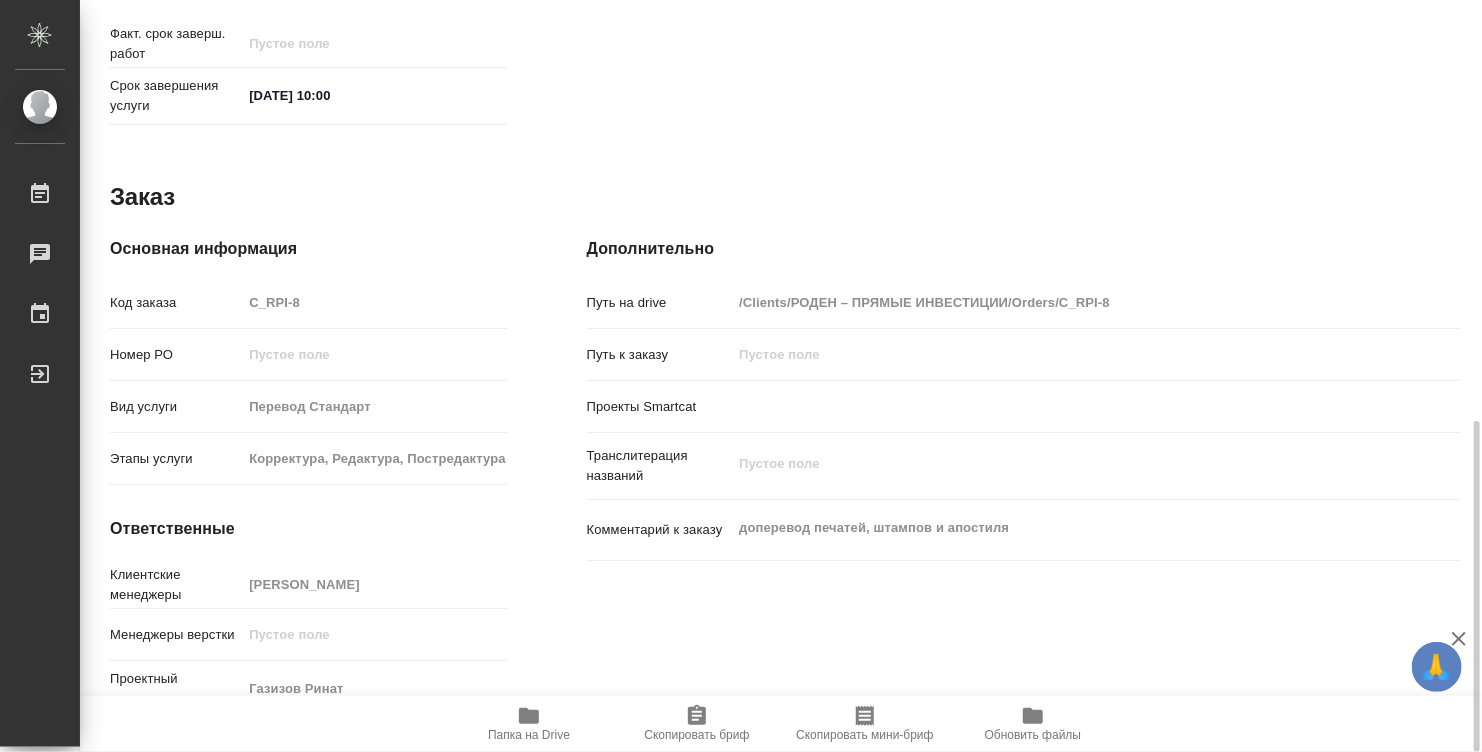 type on "x" 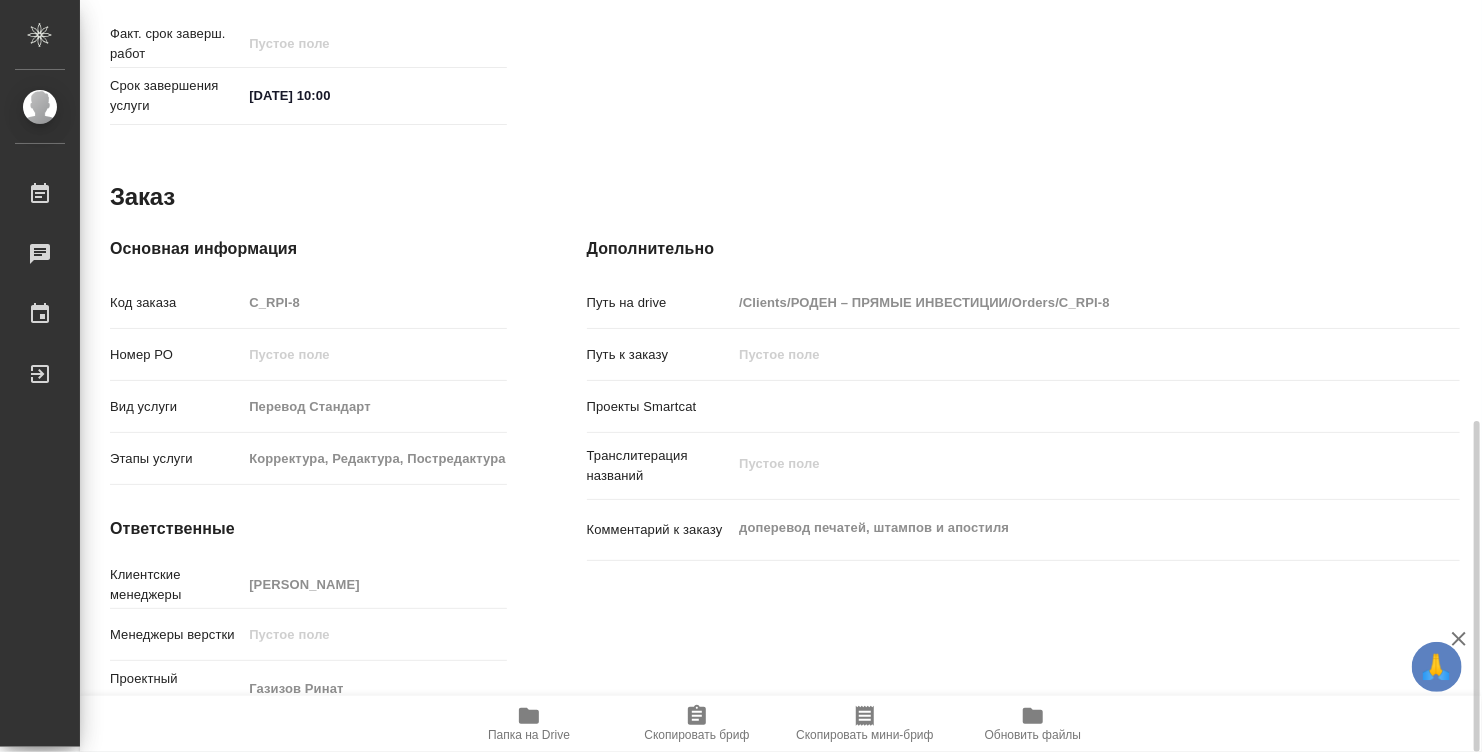 type on "x" 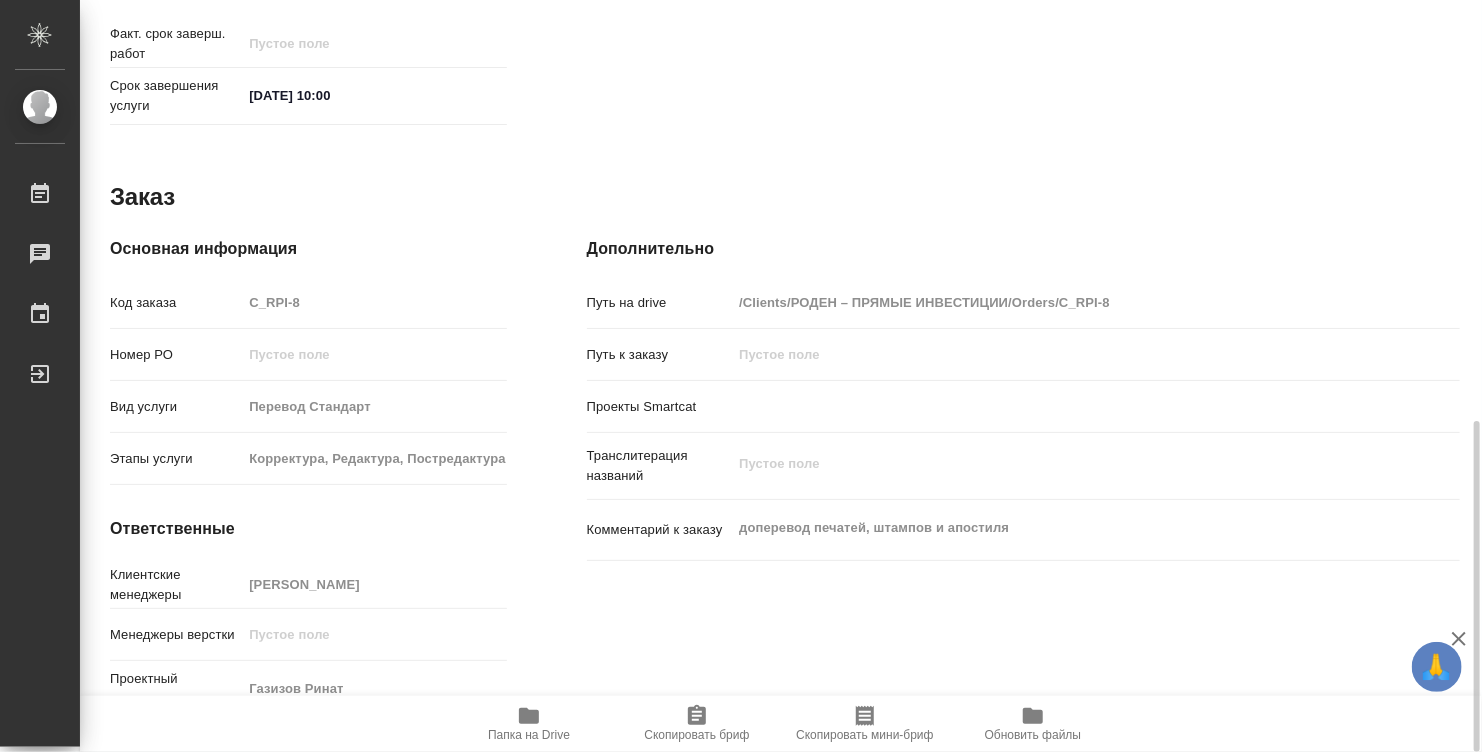 type on "x" 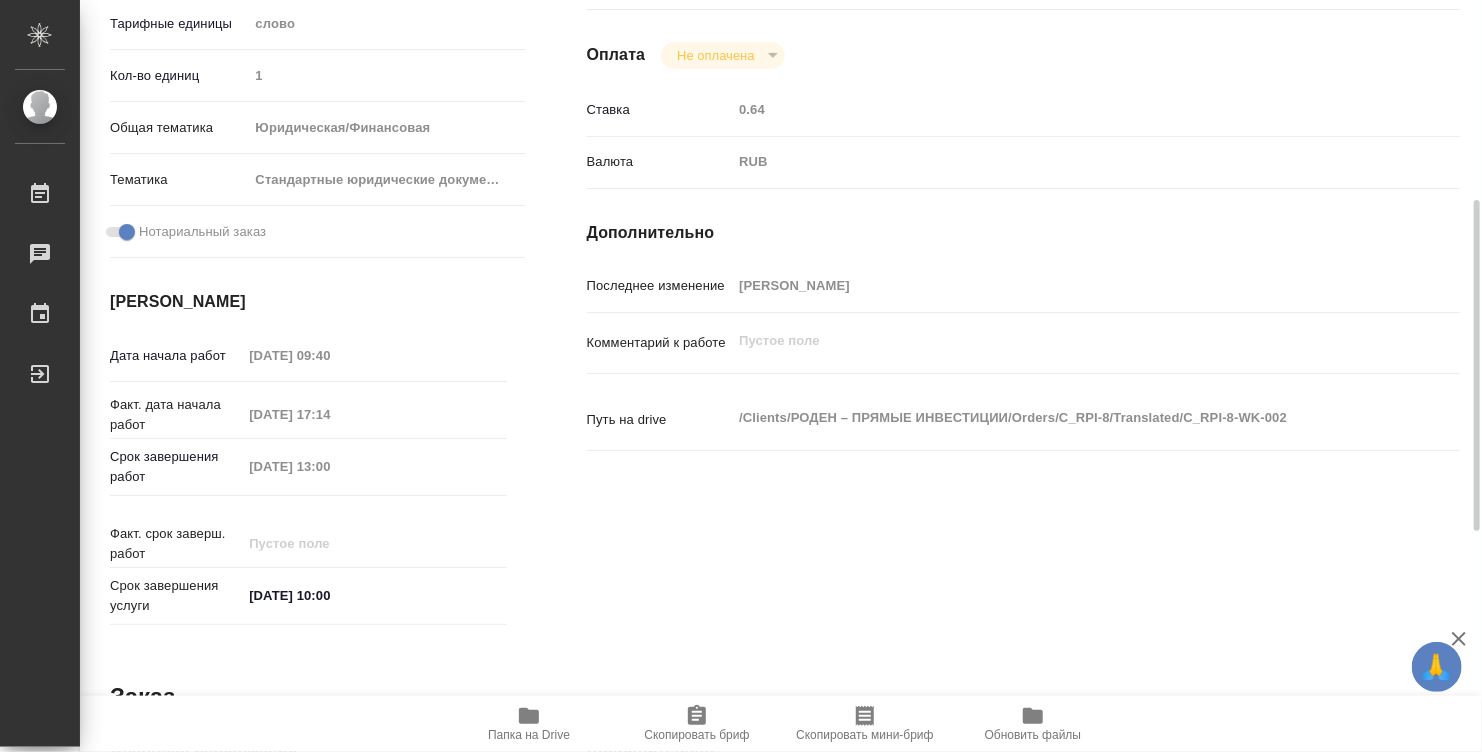 scroll, scrollTop: 0, scrollLeft: 0, axis: both 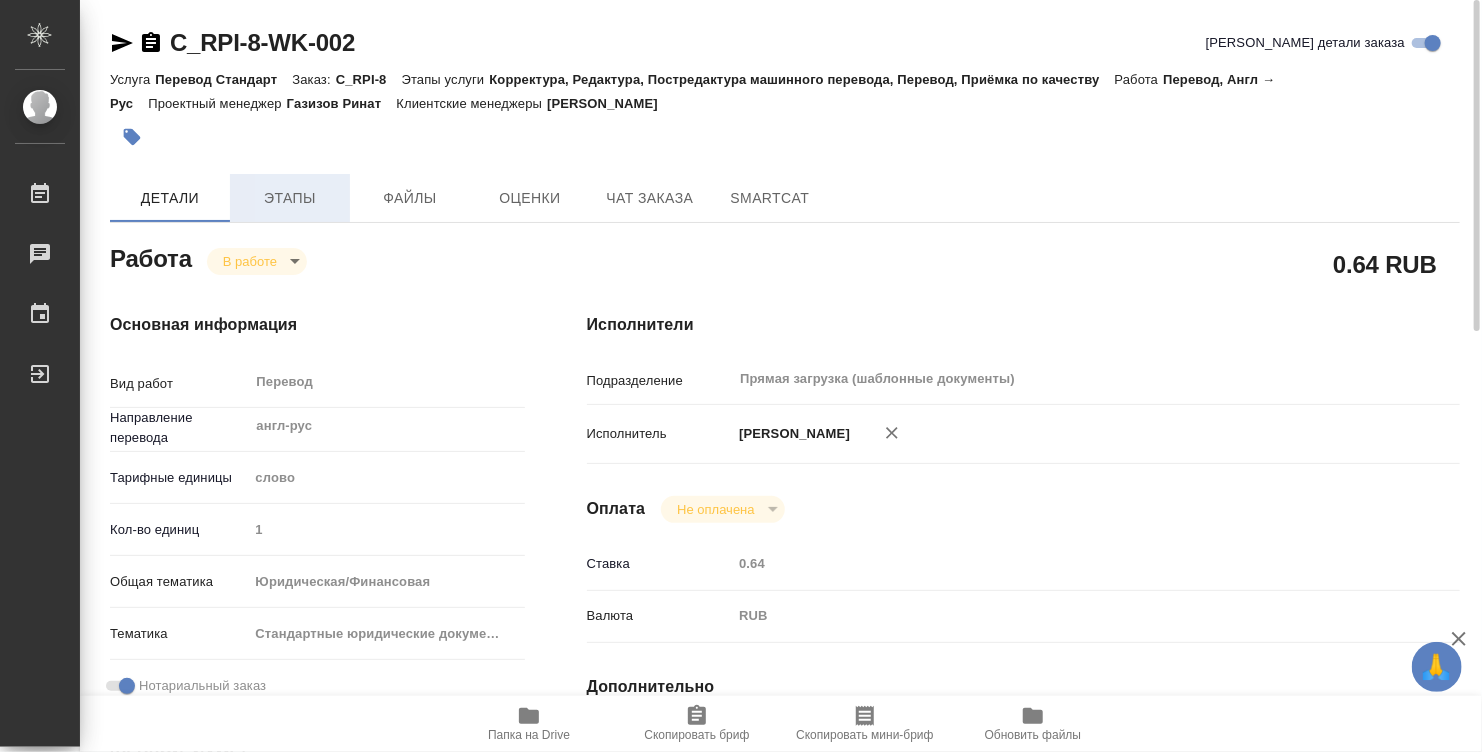 click on "Этапы" at bounding box center [290, 198] 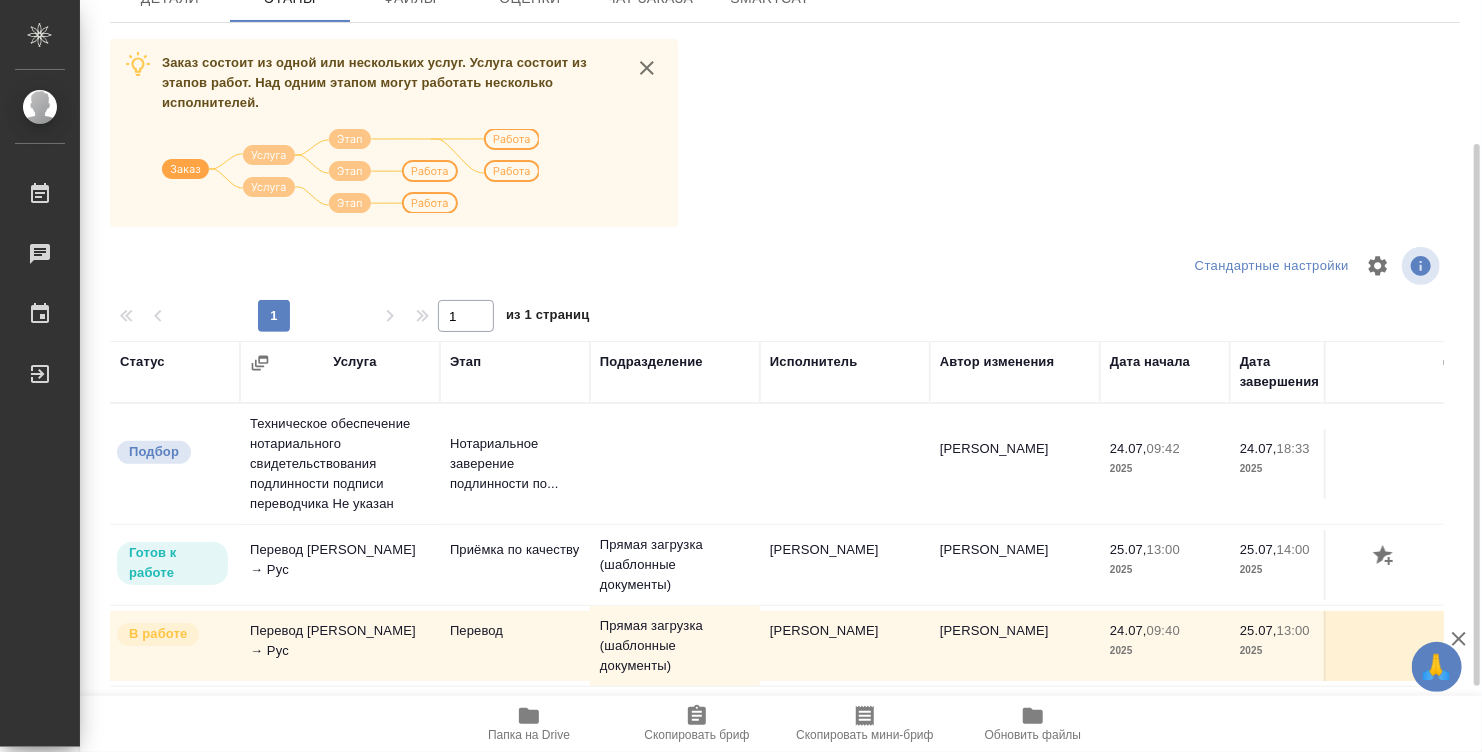scroll, scrollTop: 290, scrollLeft: 0, axis: vertical 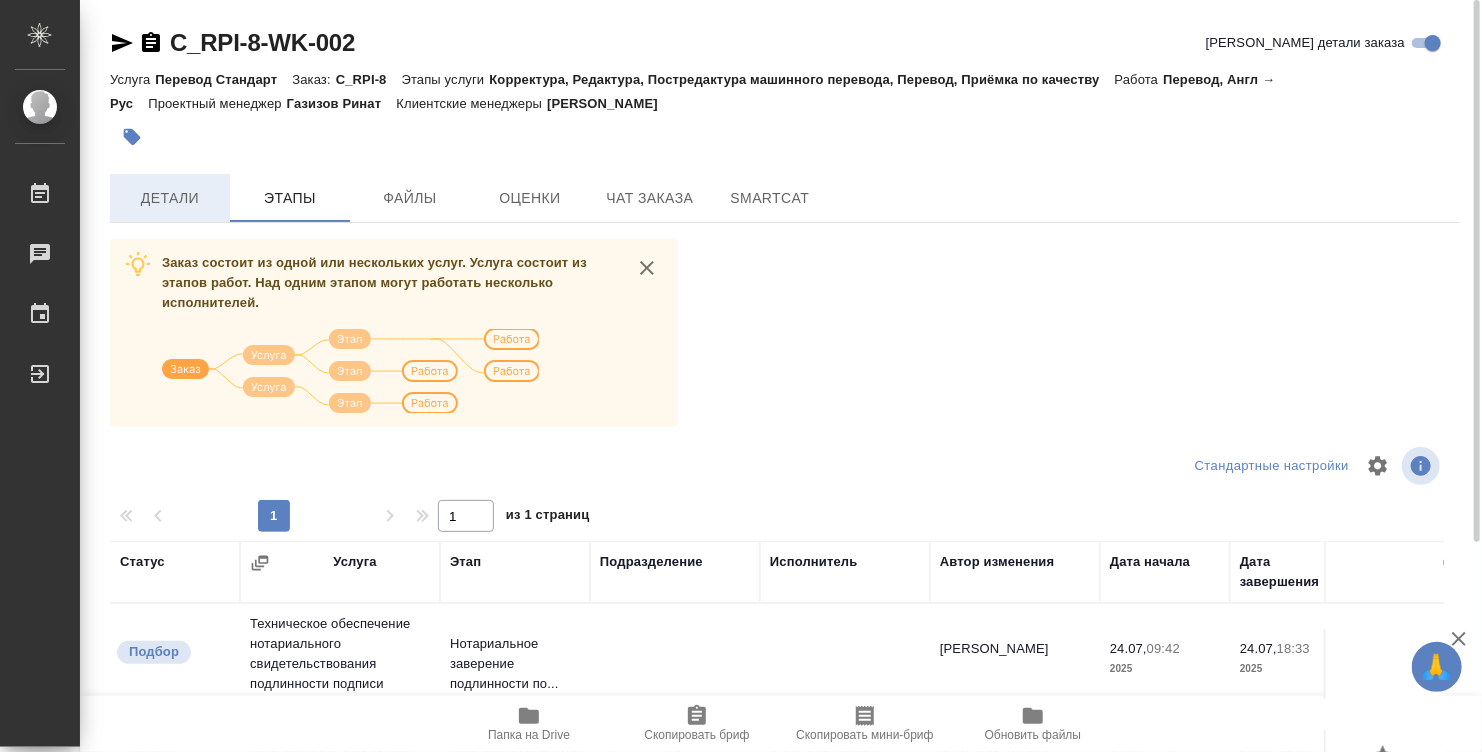click on "Детали" at bounding box center [170, 198] 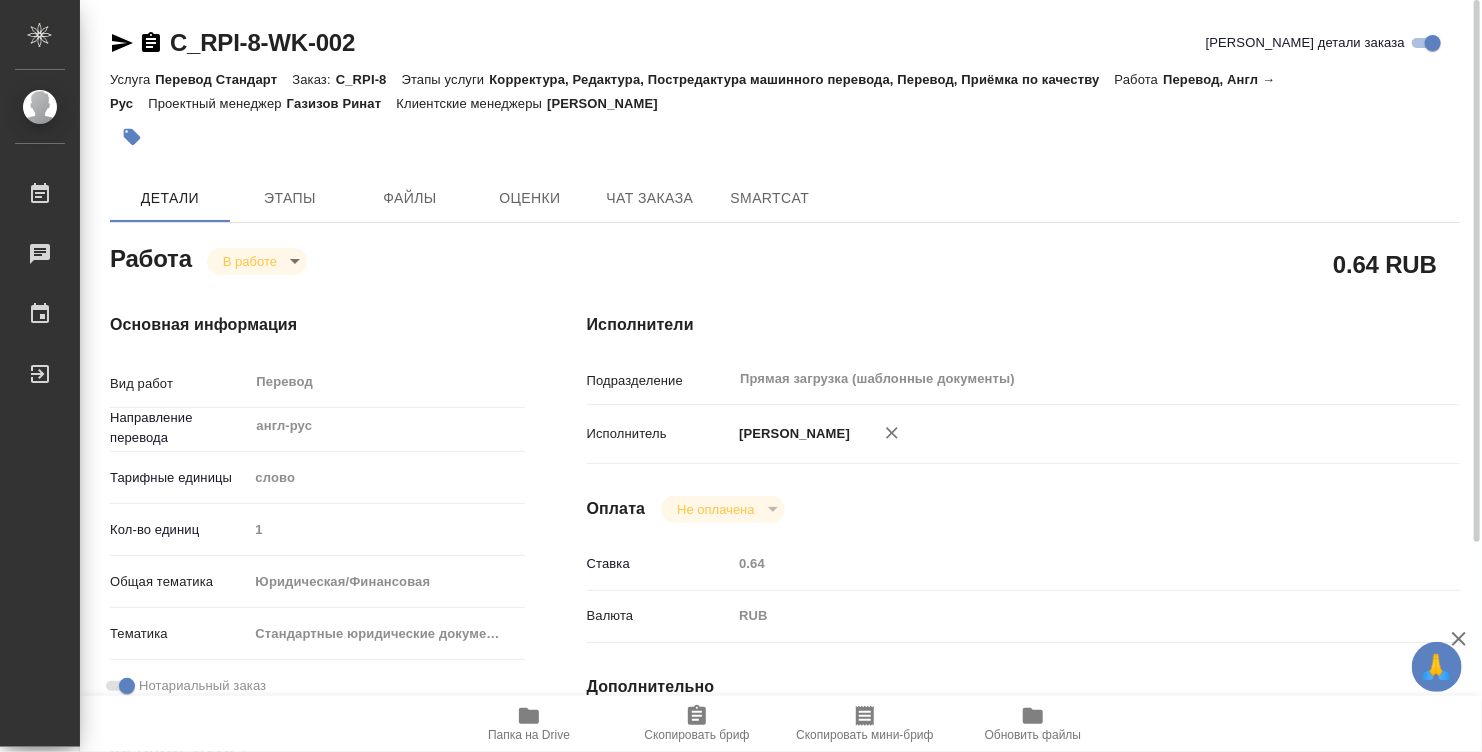 type on "x" 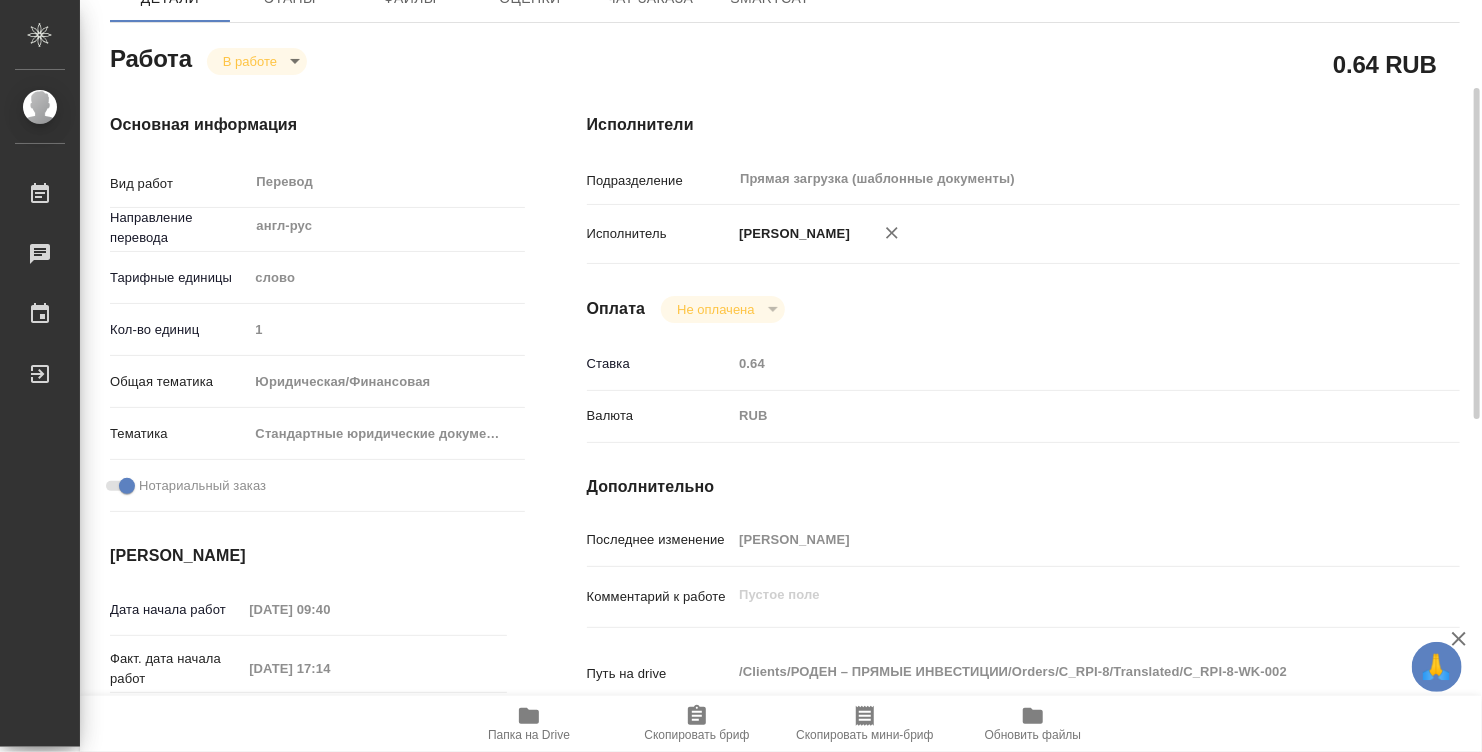 type on "x" 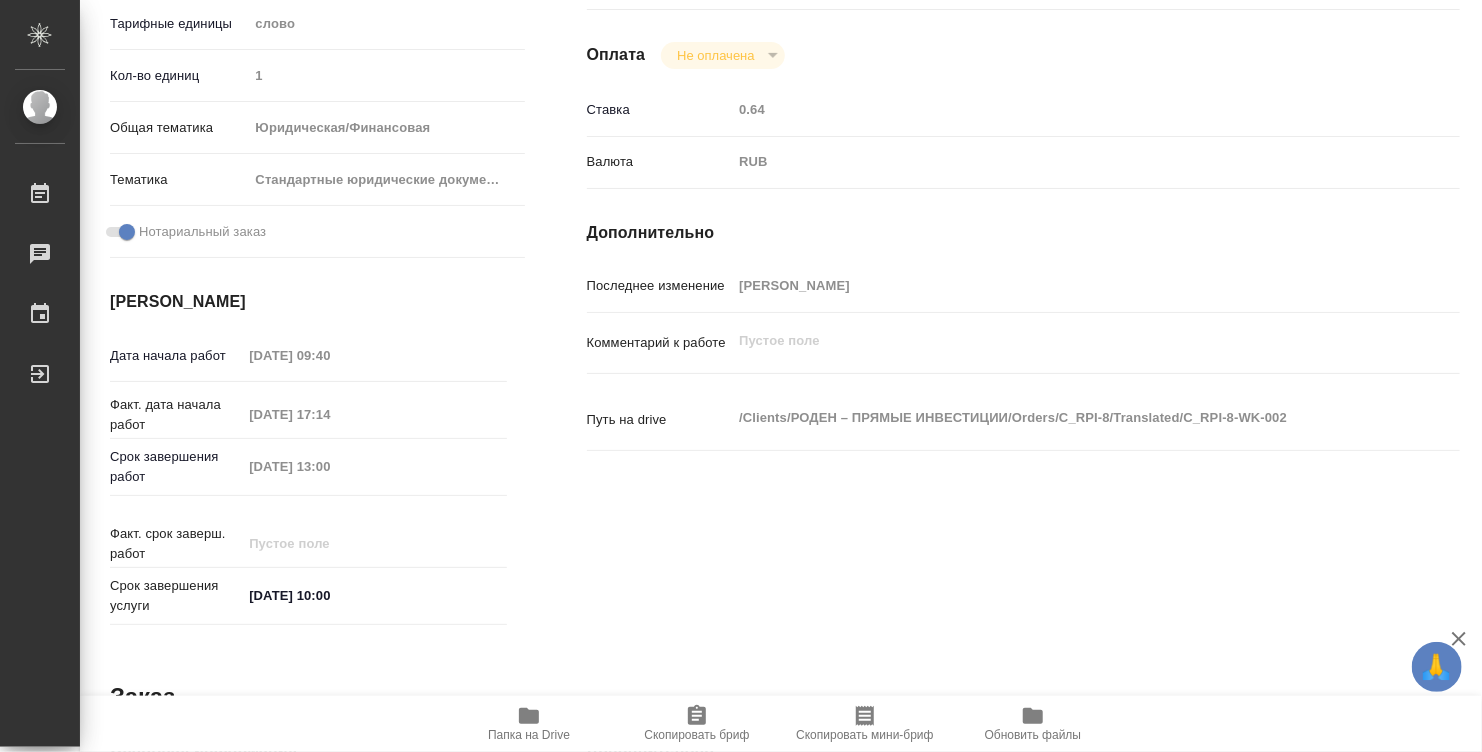 scroll, scrollTop: 0, scrollLeft: 0, axis: both 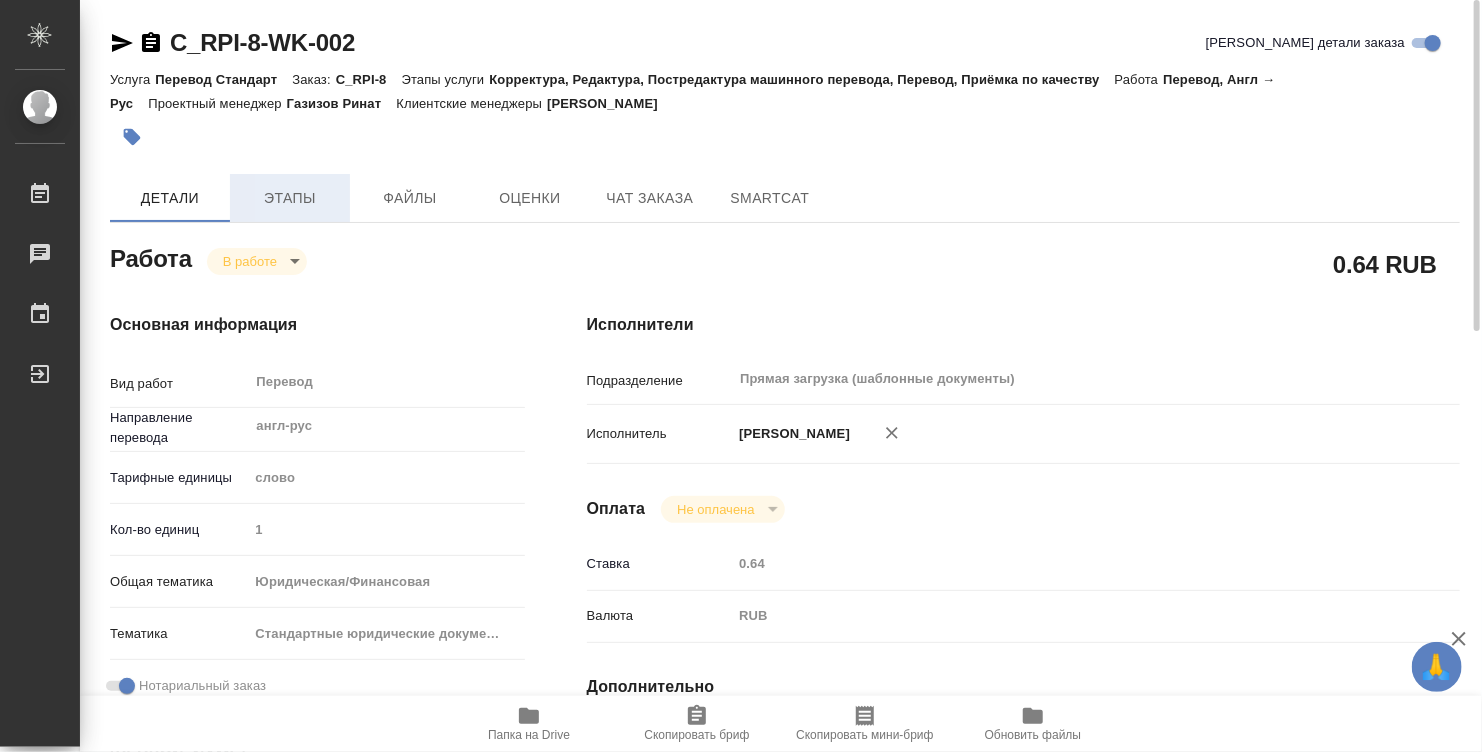click on "Этапы" at bounding box center [290, 198] 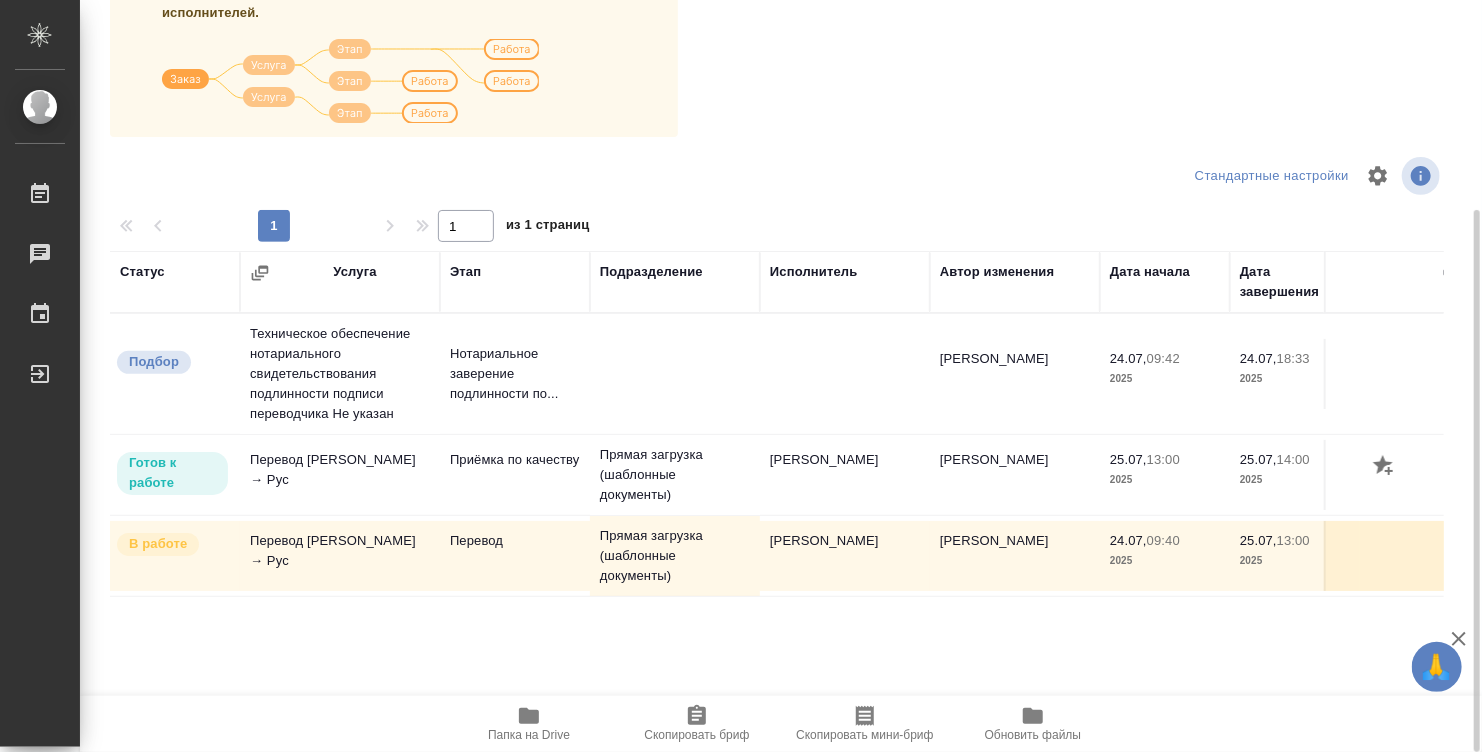 scroll, scrollTop: 0, scrollLeft: 0, axis: both 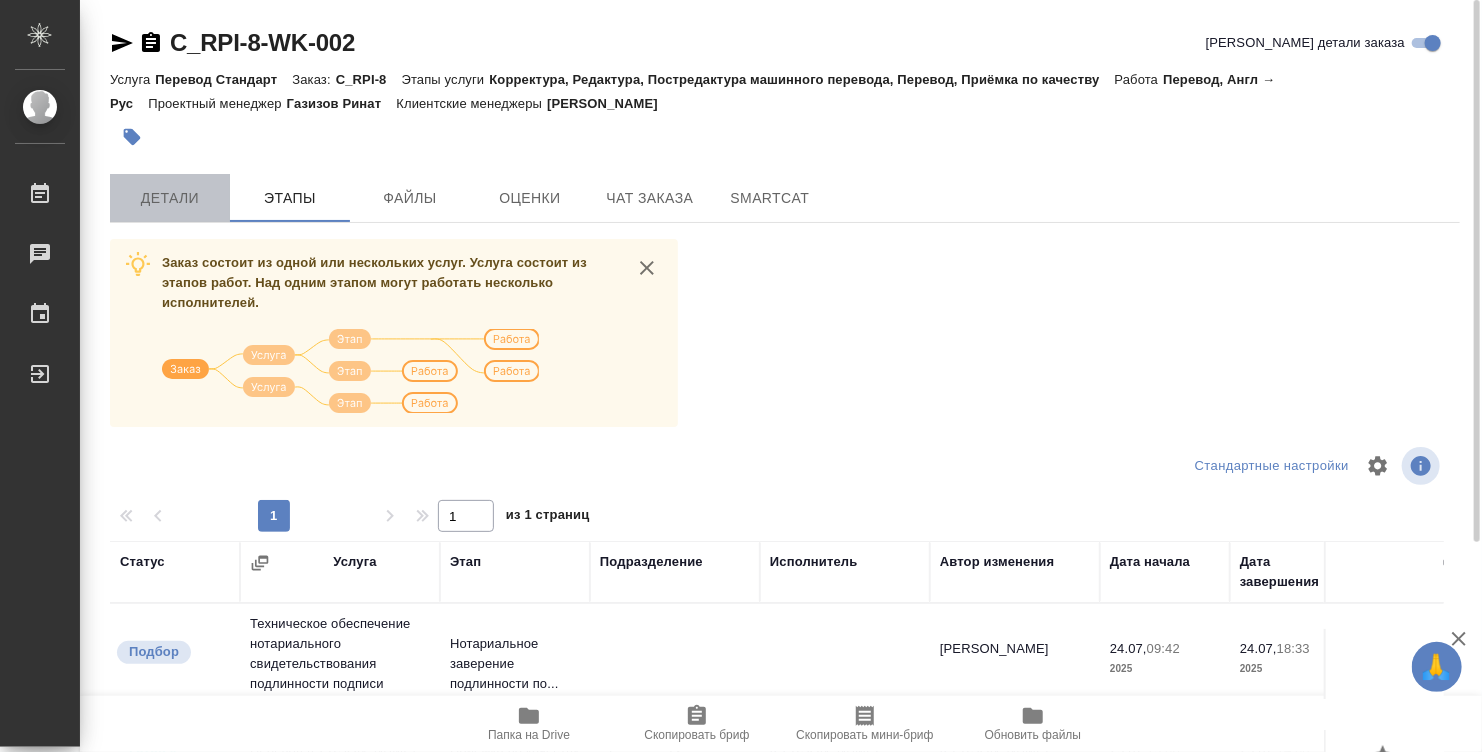 click on "Детали" at bounding box center (170, 198) 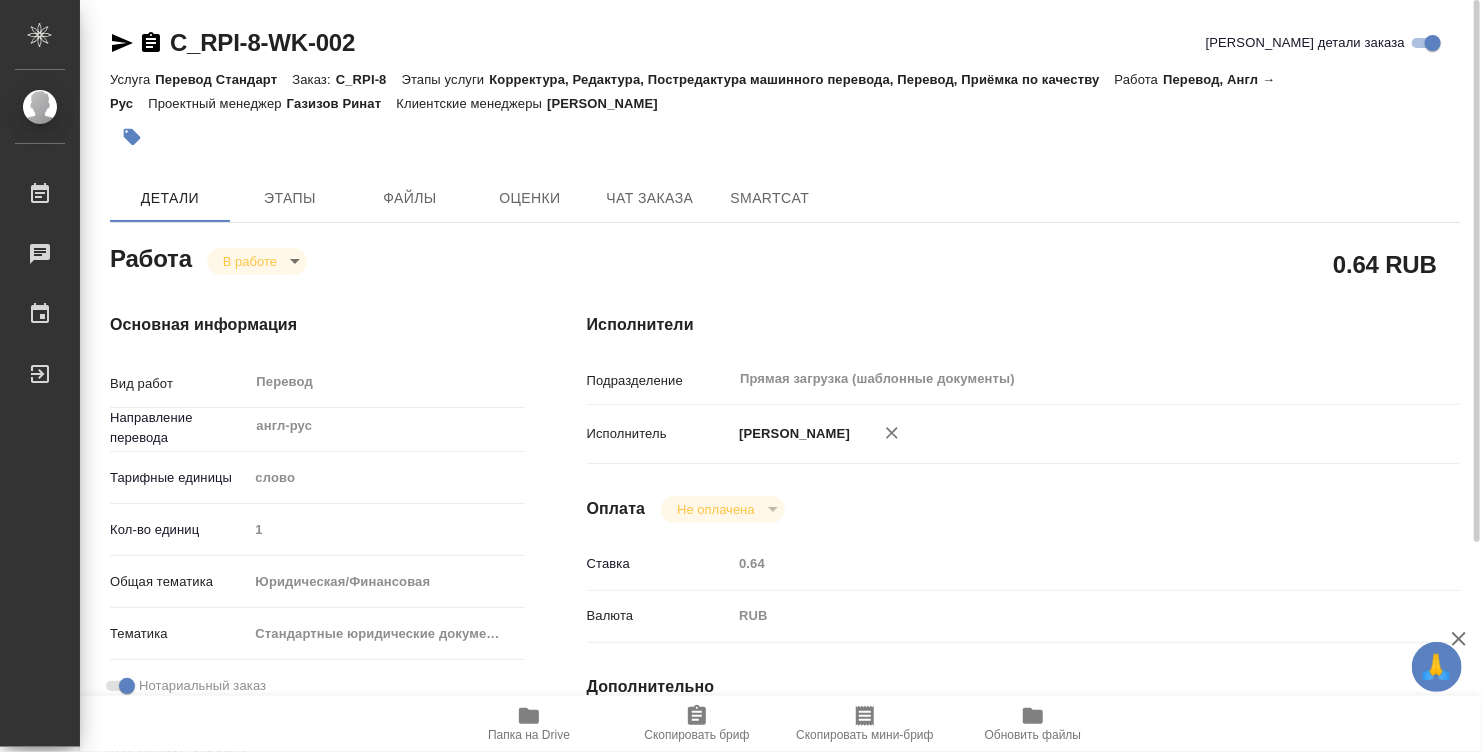 type on "x" 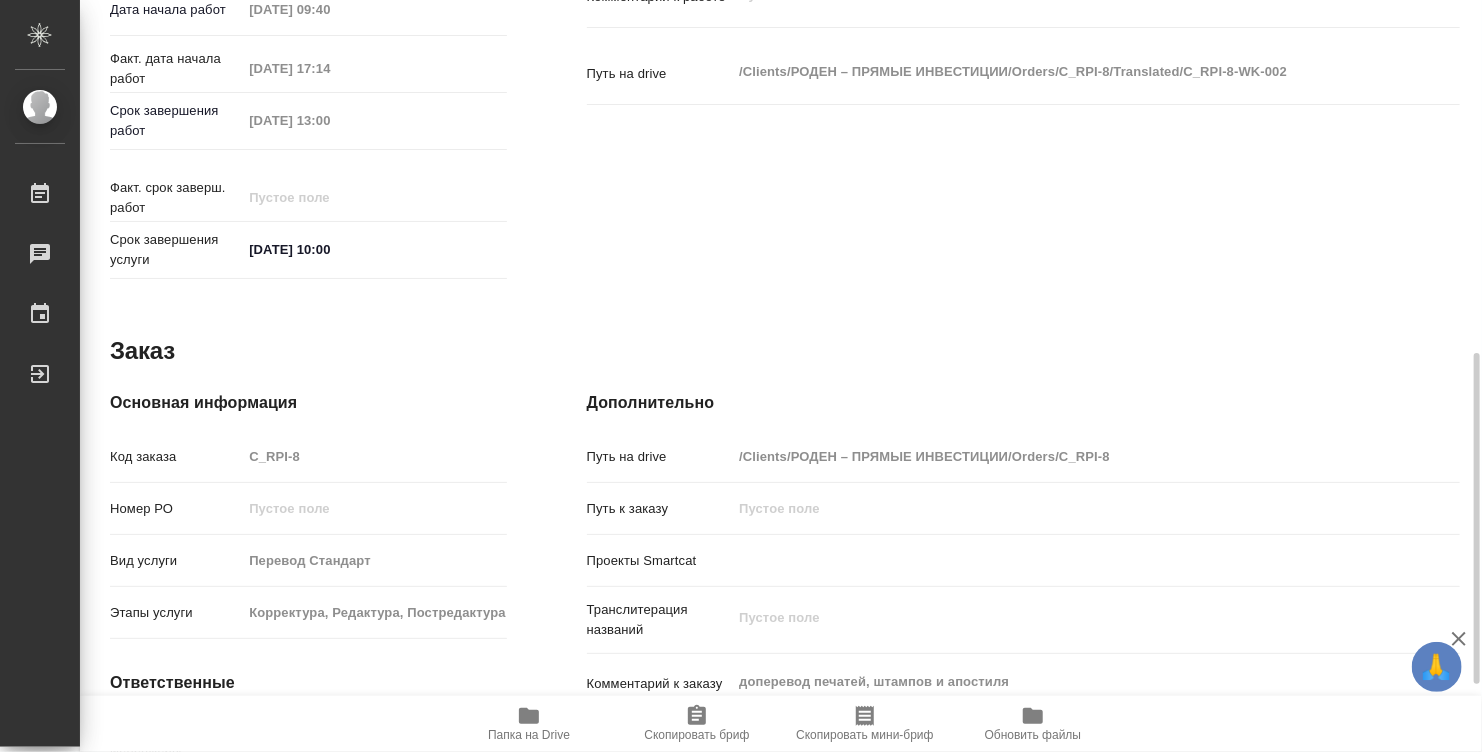 scroll, scrollTop: 954, scrollLeft: 0, axis: vertical 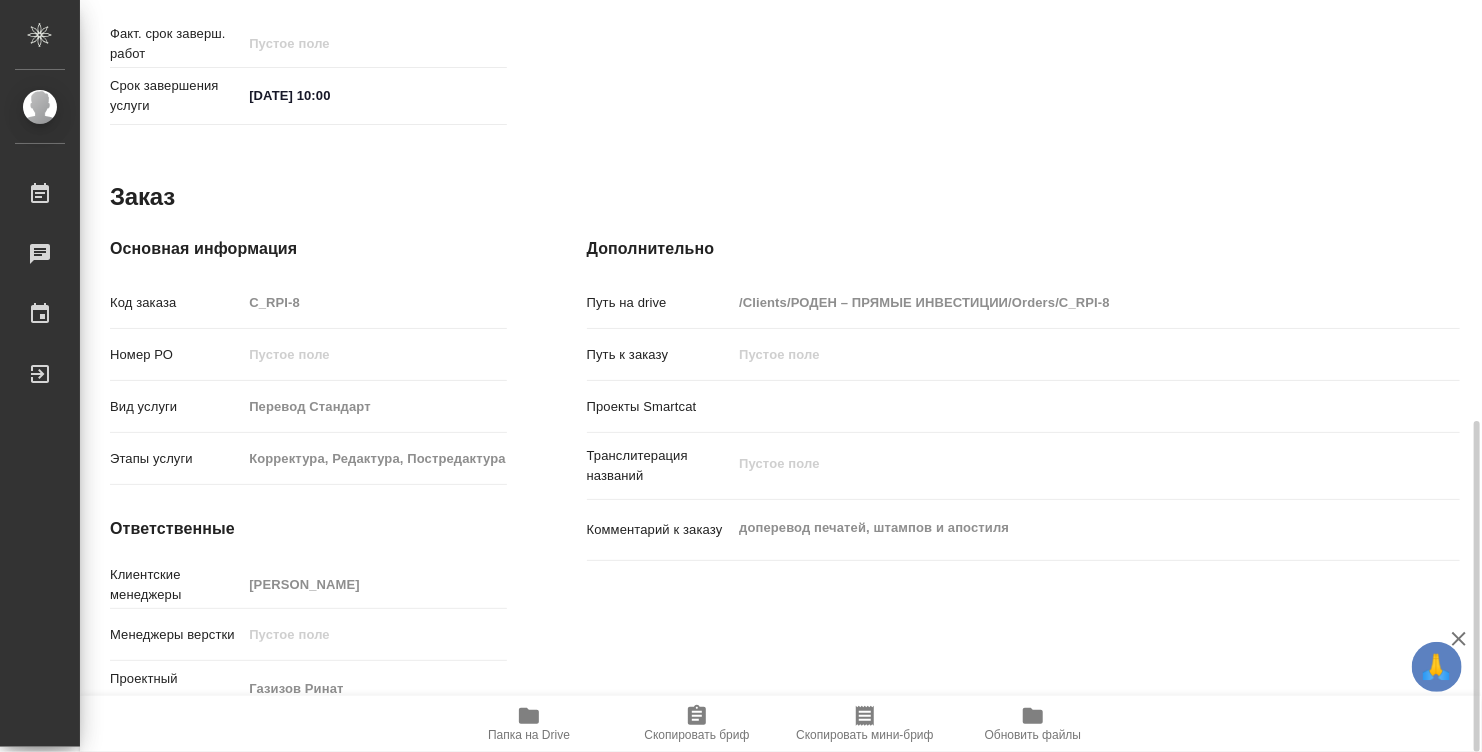 type on "x" 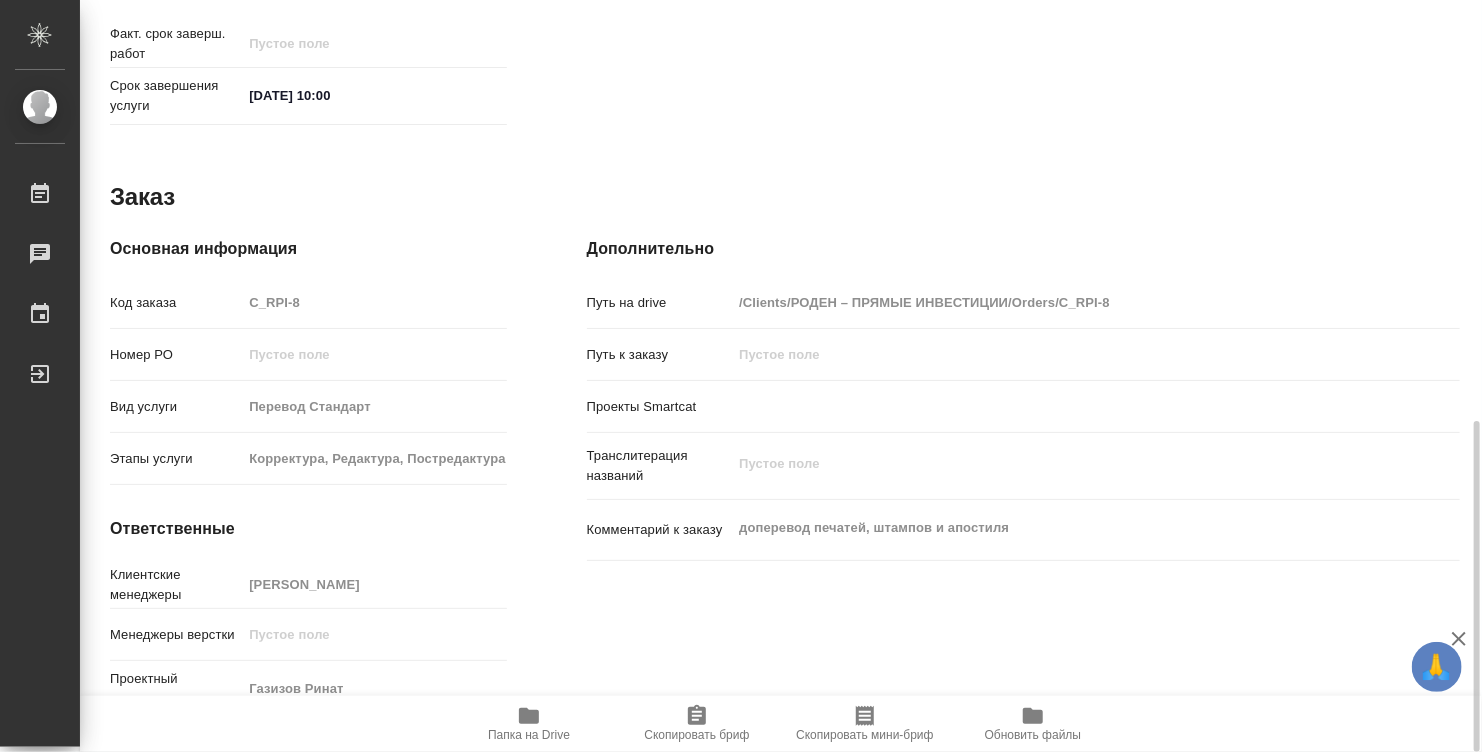 type on "x" 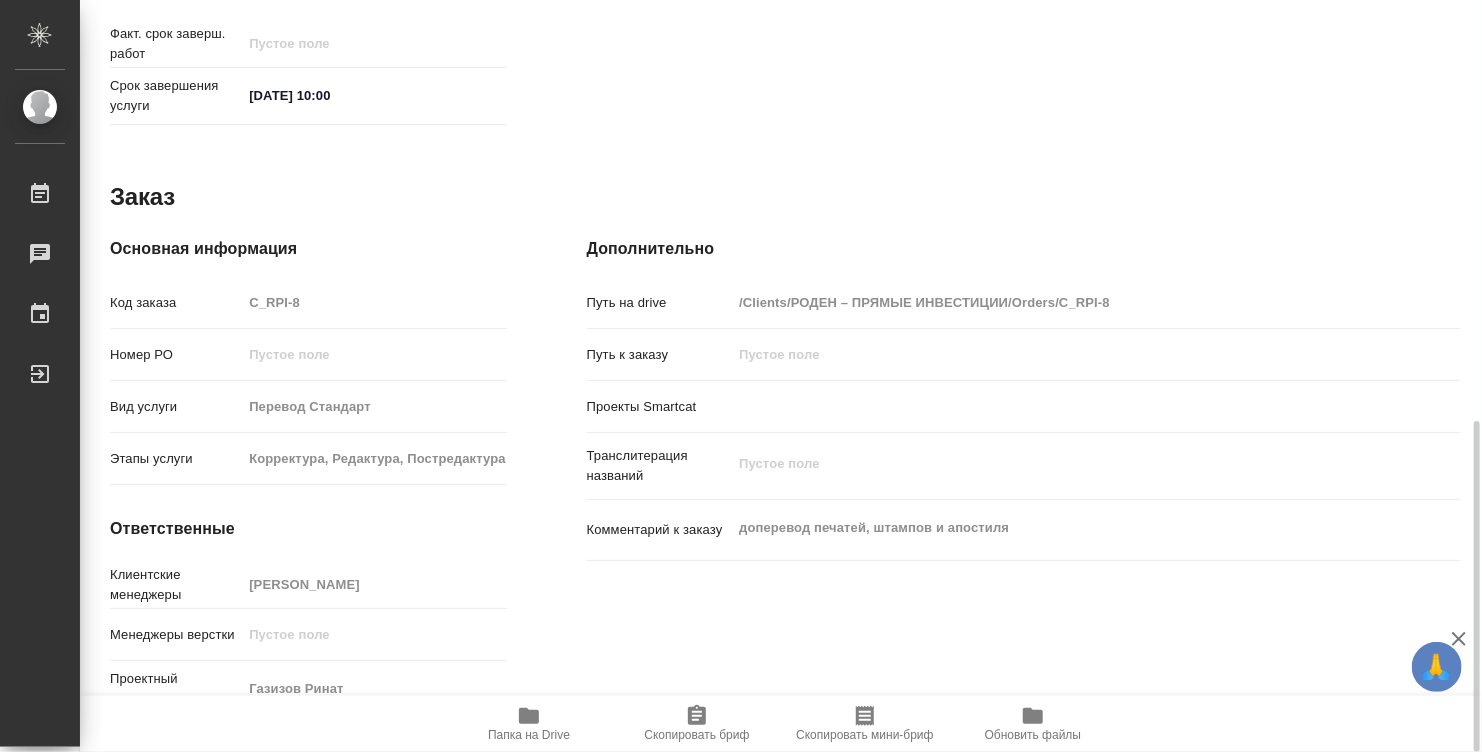 click on "Папка на Drive" at bounding box center [529, 723] 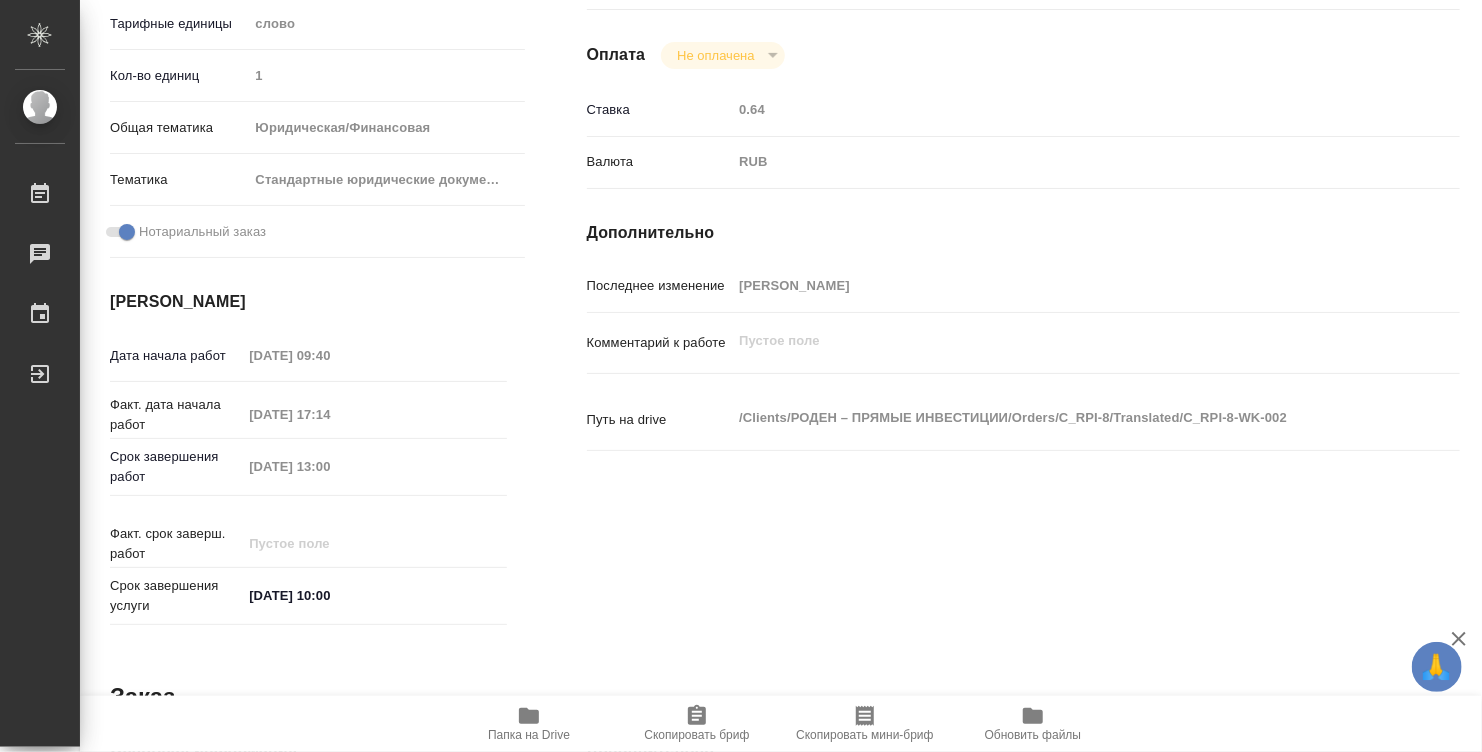 scroll, scrollTop: 0, scrollLeft: 0, axis: both 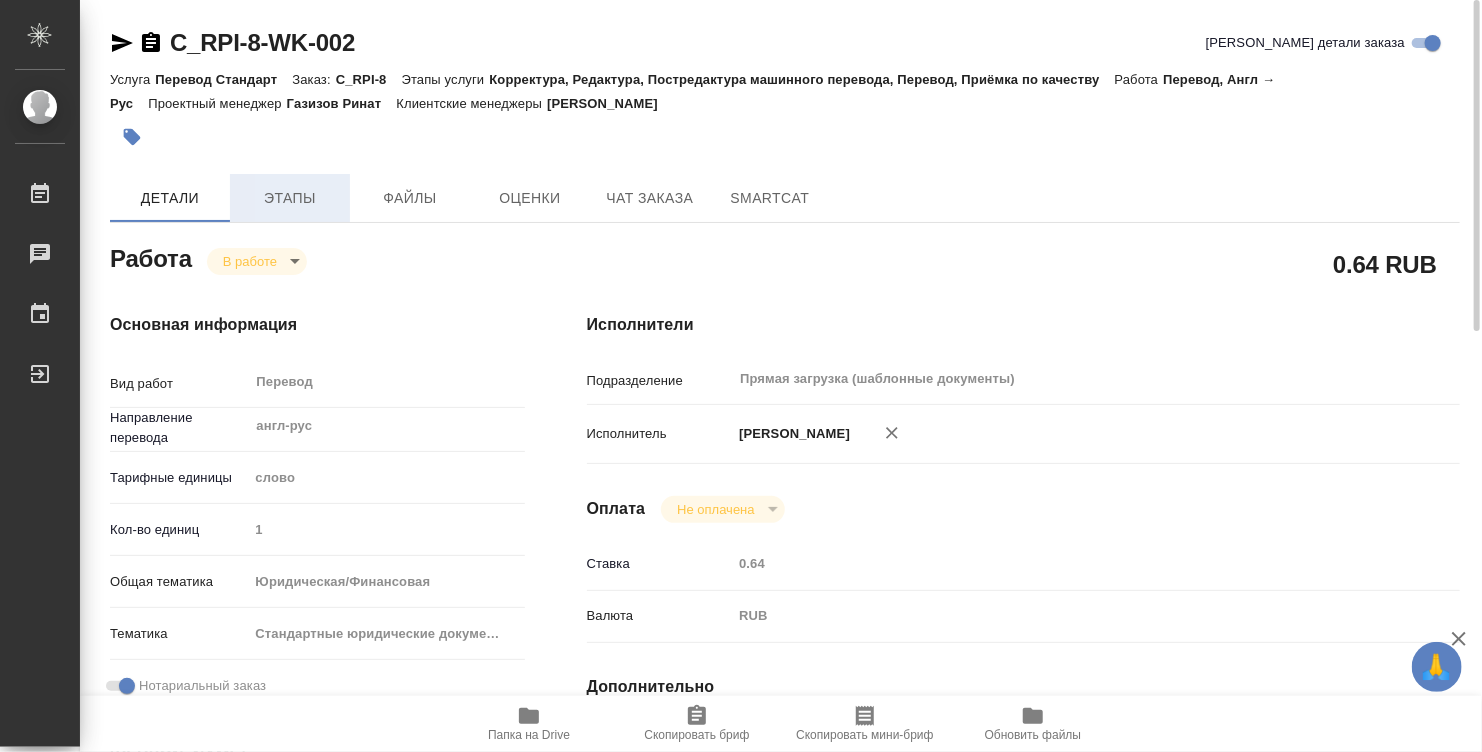 click on "Этапы" at bounding box center (290, 198) 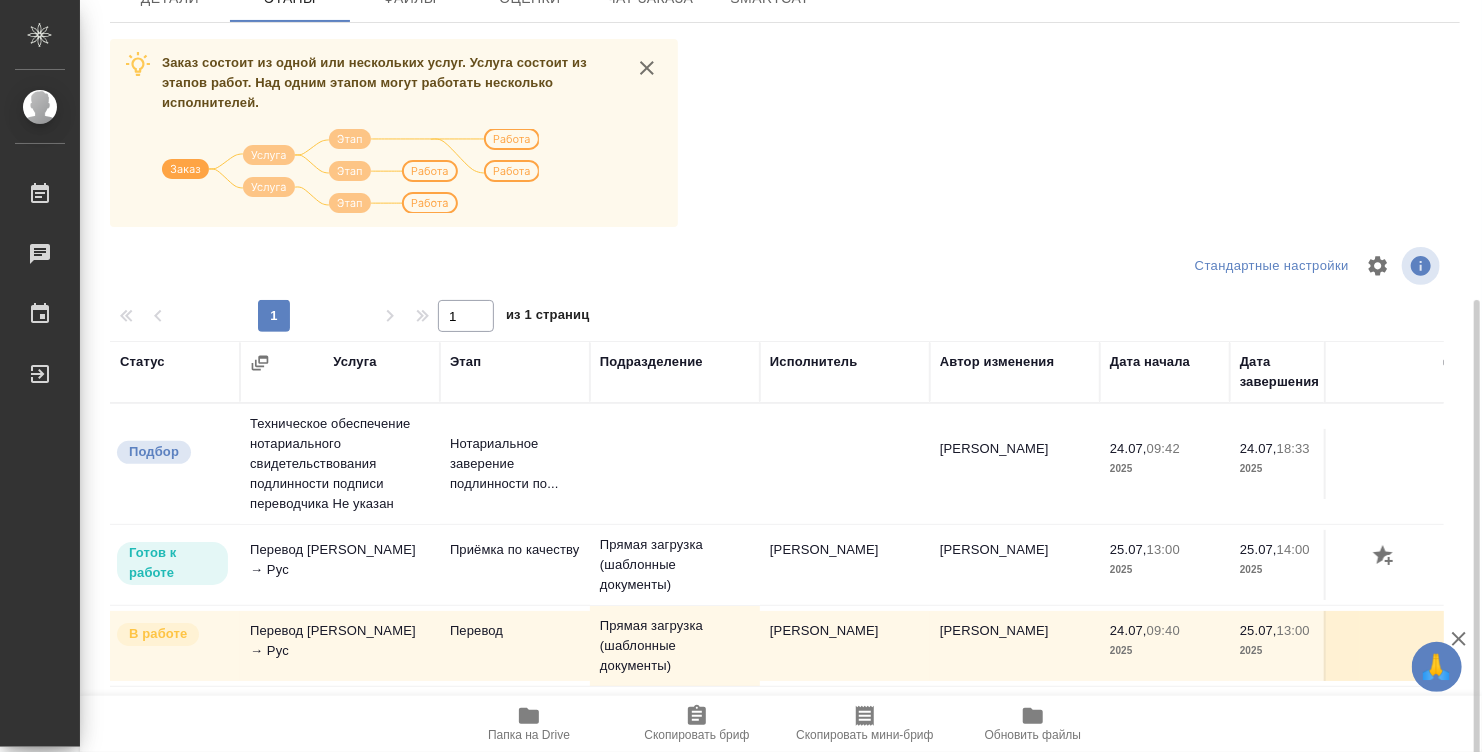 scroll, scrollTop: 290, scrollLeft: 0, axis: vertical 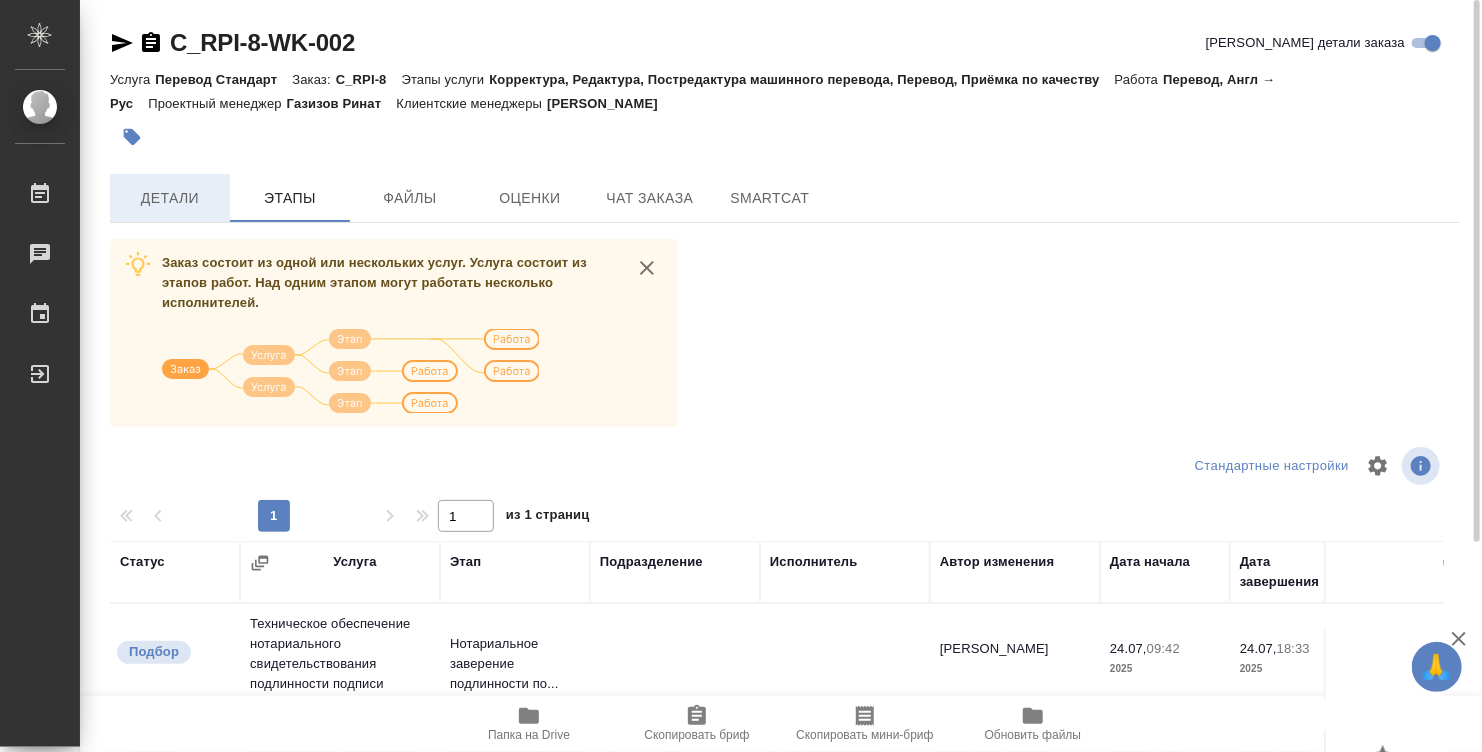 click on "Детали" at bounding box center (170, 198) 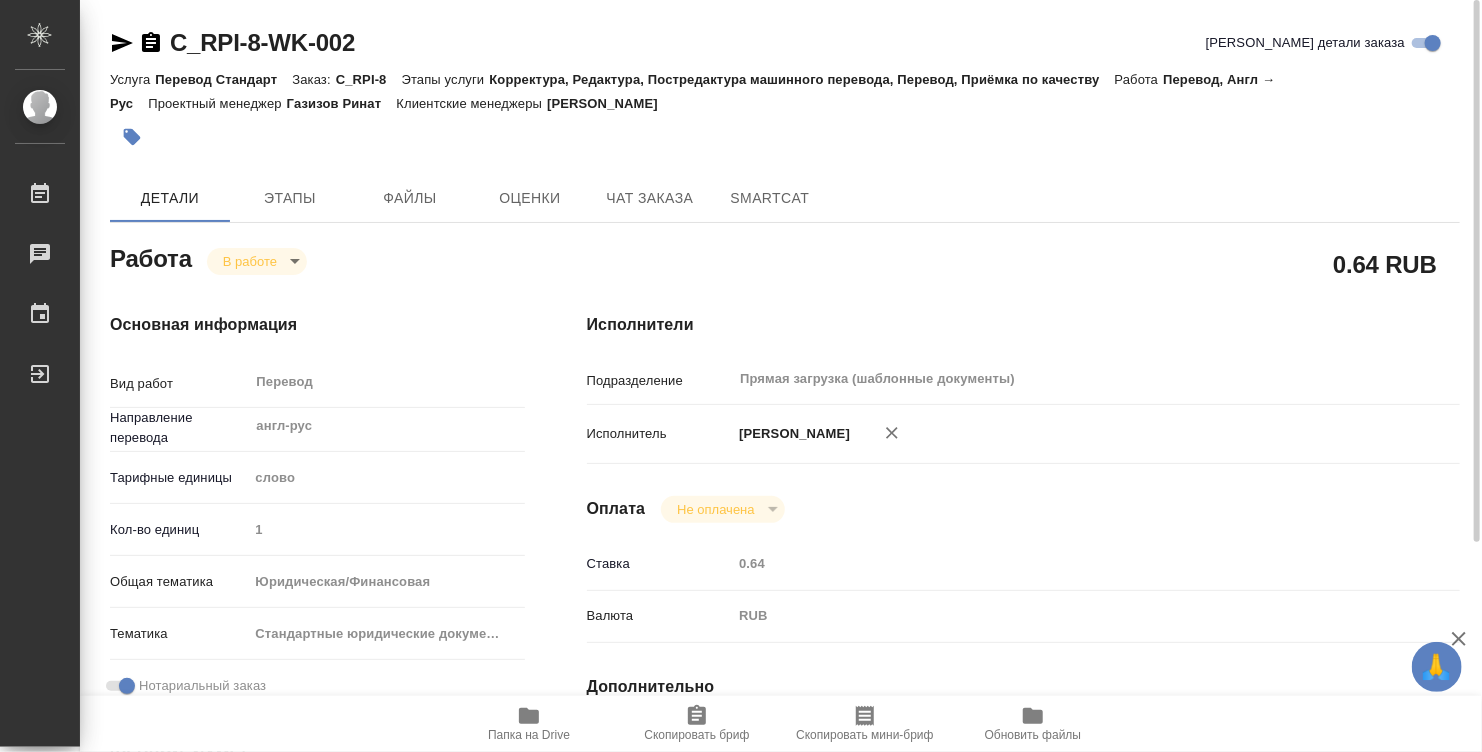 type on "x" 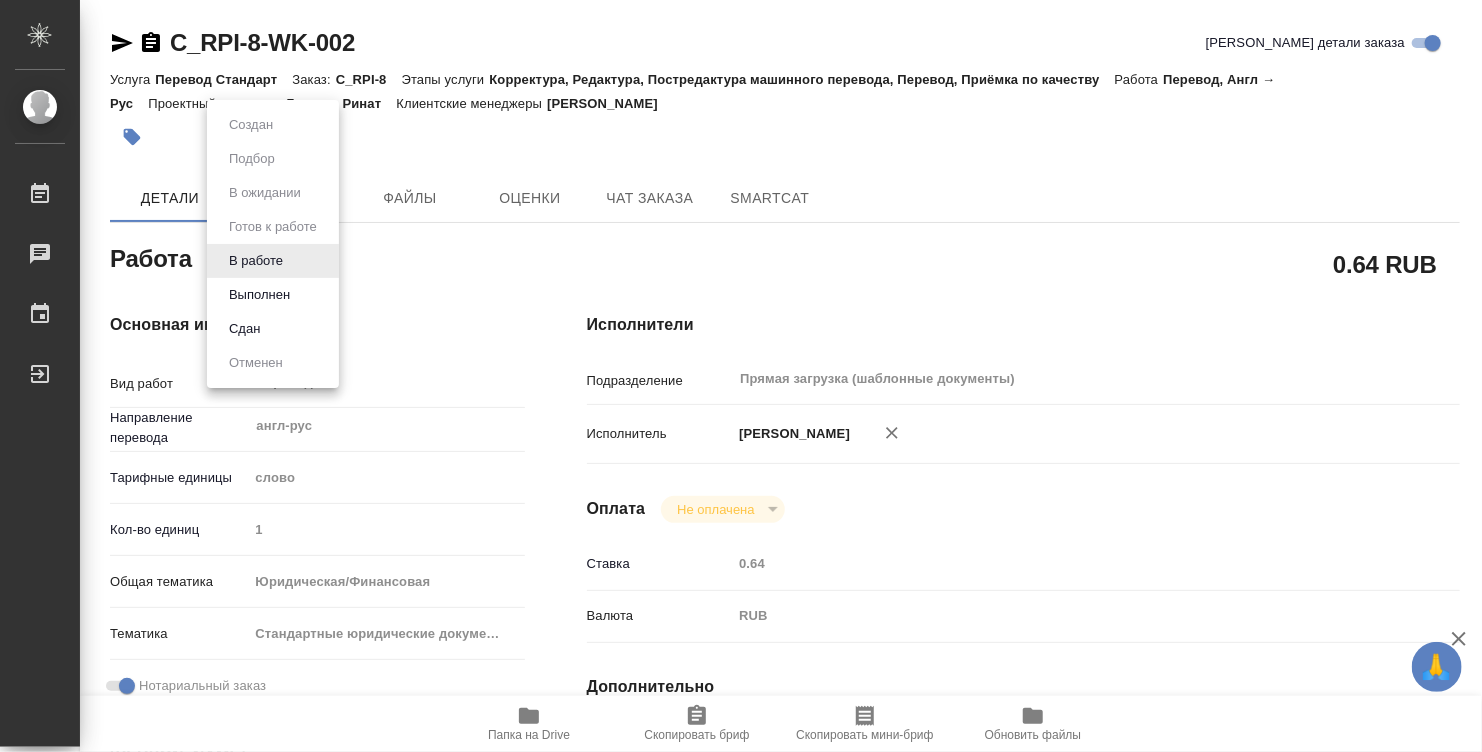click on "🙏 .cls-1
fill:#fff;
AWATERA [PERSON_NAME] 0 Чаты График Выйти C_RPI-8-WK-002 Кратко детали заказа Услуга Перевод Стандарт Заказ: C_RPI-8 Этапы услуги Корректура, Редактура, Постредактура машинного перевода, Перевод, Приёмка по качеству [PERSON_NAME], Англ → Рус Проектный менеджер [PERSON_NAME] менеджеры [PERSON_NAME] Этапы Файлы Оценки Чат заказа SmartCat Работа В работе inProgress 0.64 RUB Основная информация Вид работ Перевод x ​ Направление перевода англ-рус ​ Тарифные единицы слово 5a8b1489cc6b4906c91bfd90 Кол-во единиц 1 Общая тематика yr-fn Тематика ​ 0.64" at bounding box center [741, 376] 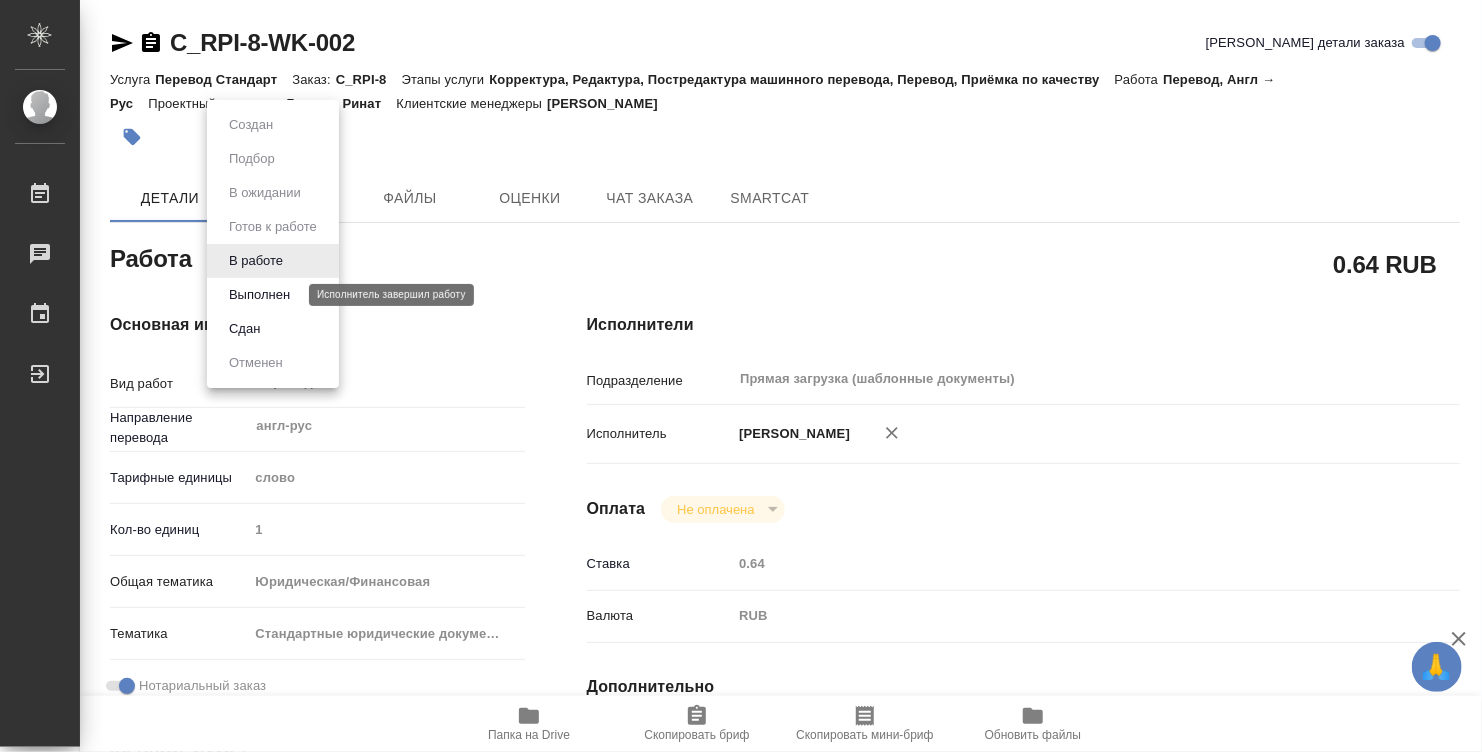 click on "Выполнен" at bounding box center [259, 295] 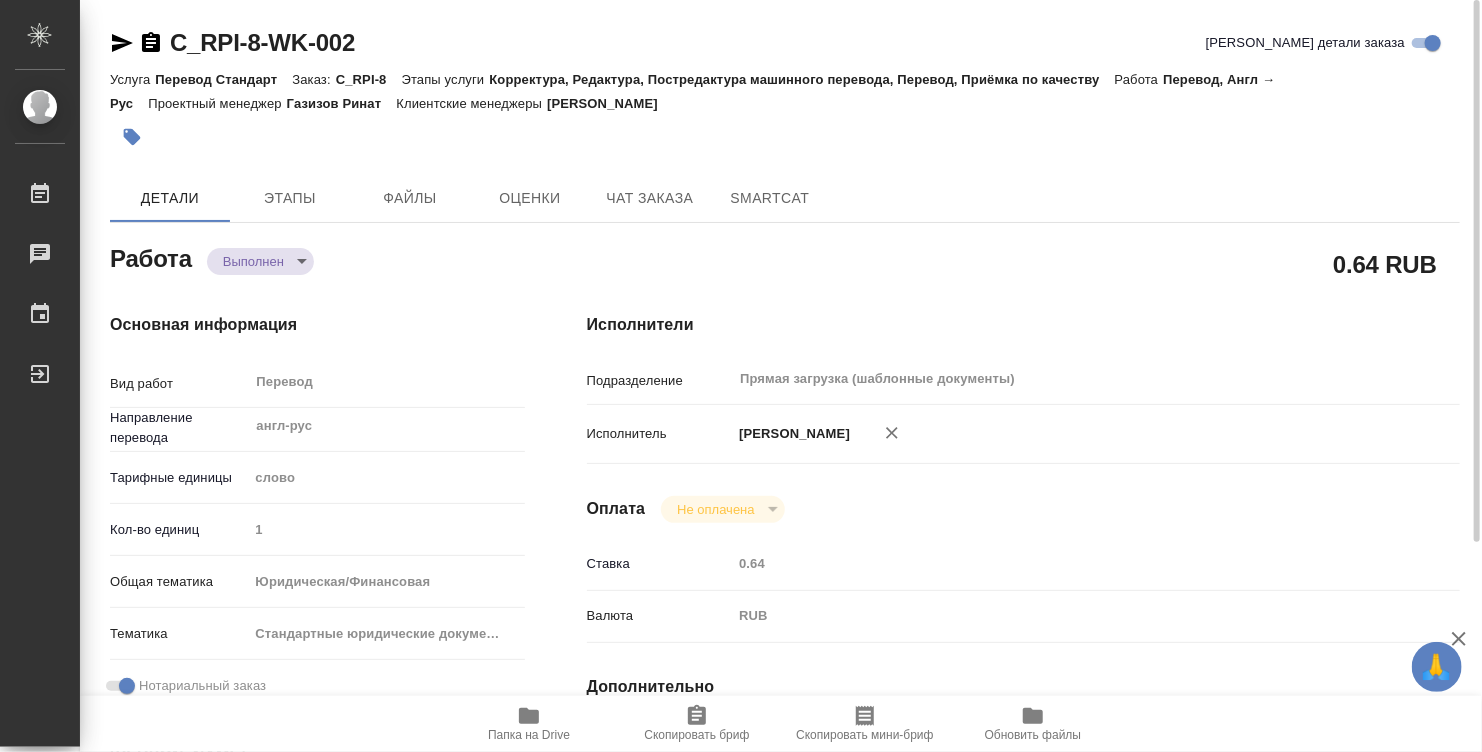 type on "x" 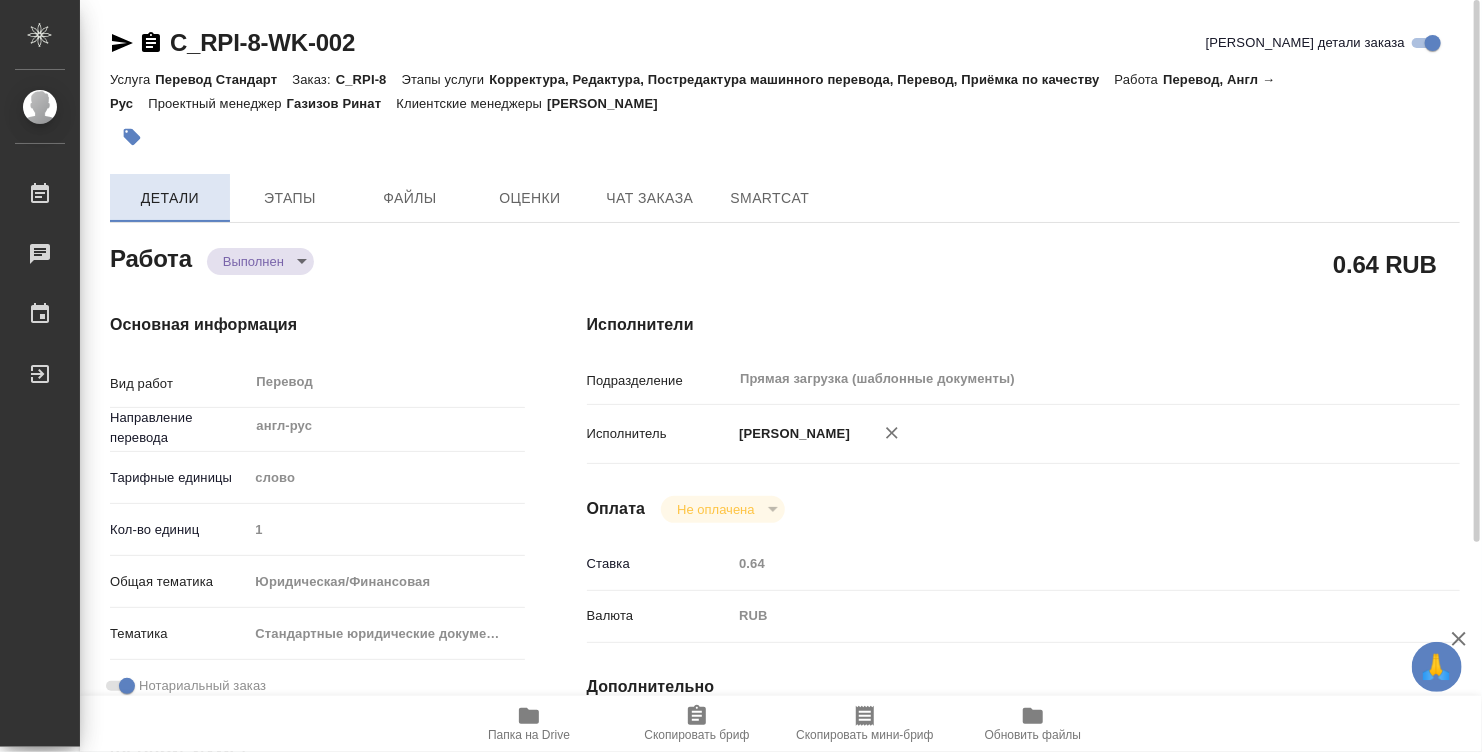 type on "x" 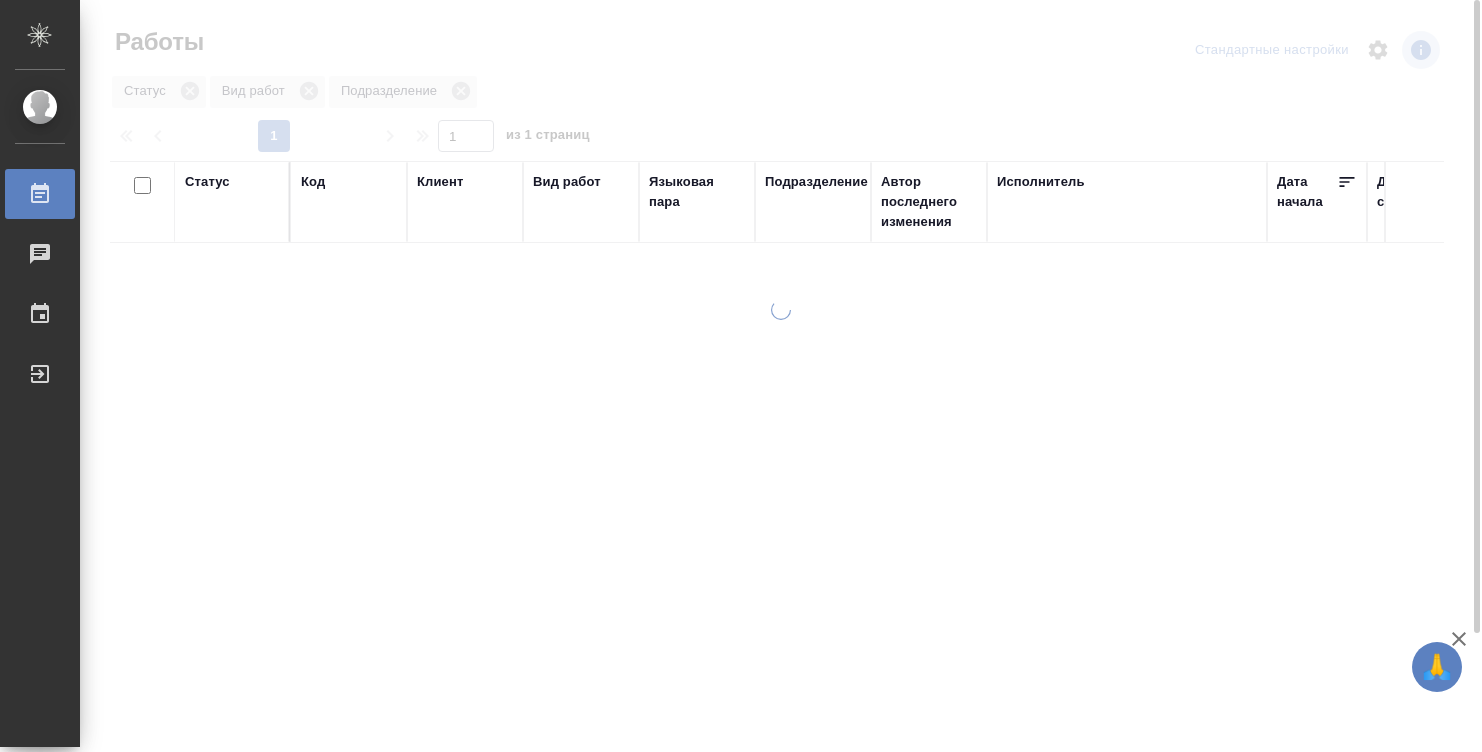 scroll, scrollTop: 0, scrollLeft: 0, axis: both 